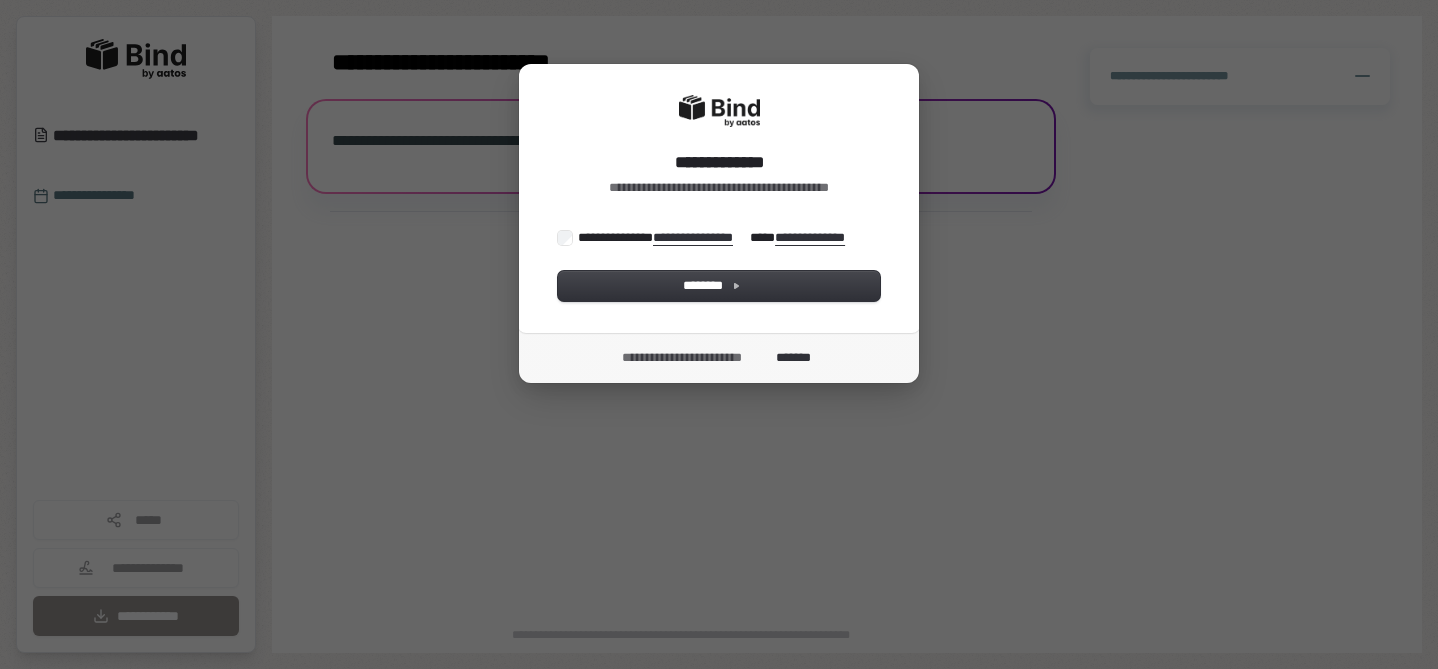 scroll, scrollTop: 0, scrollLeft: 0, axis: both 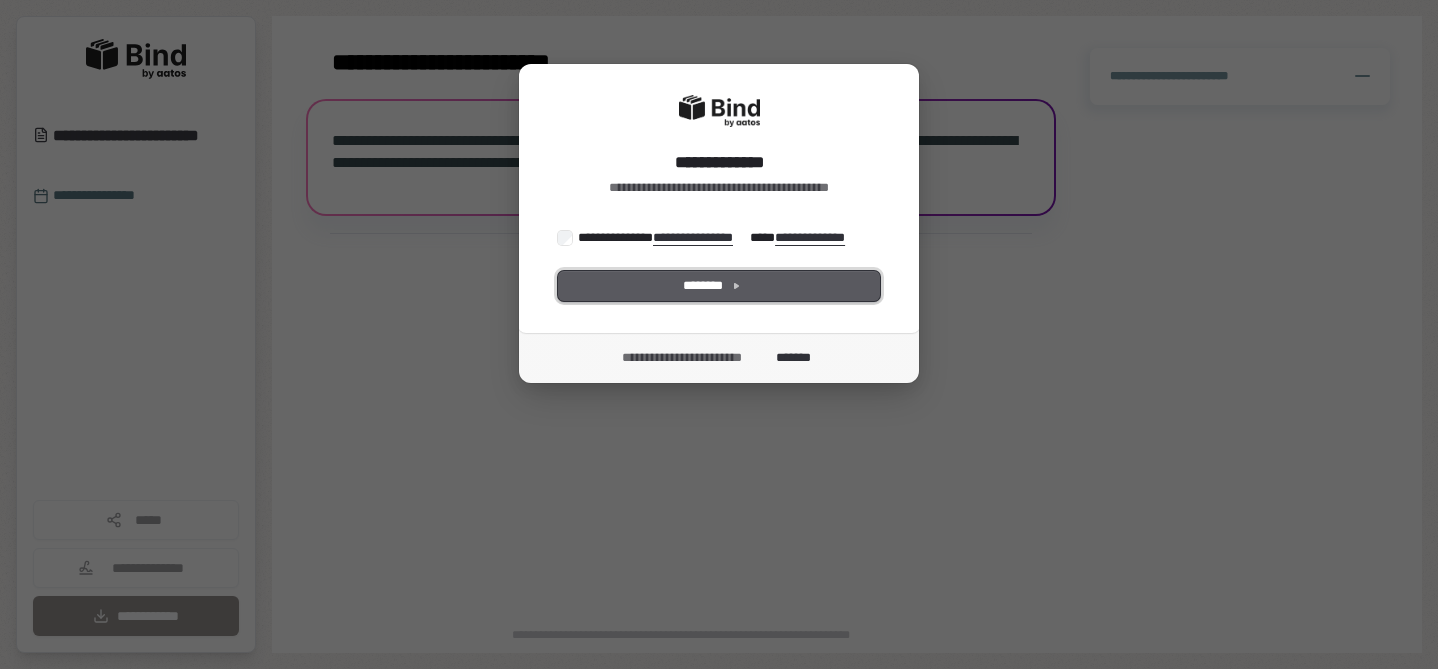 click on "********" at bounding box center (719, 286) 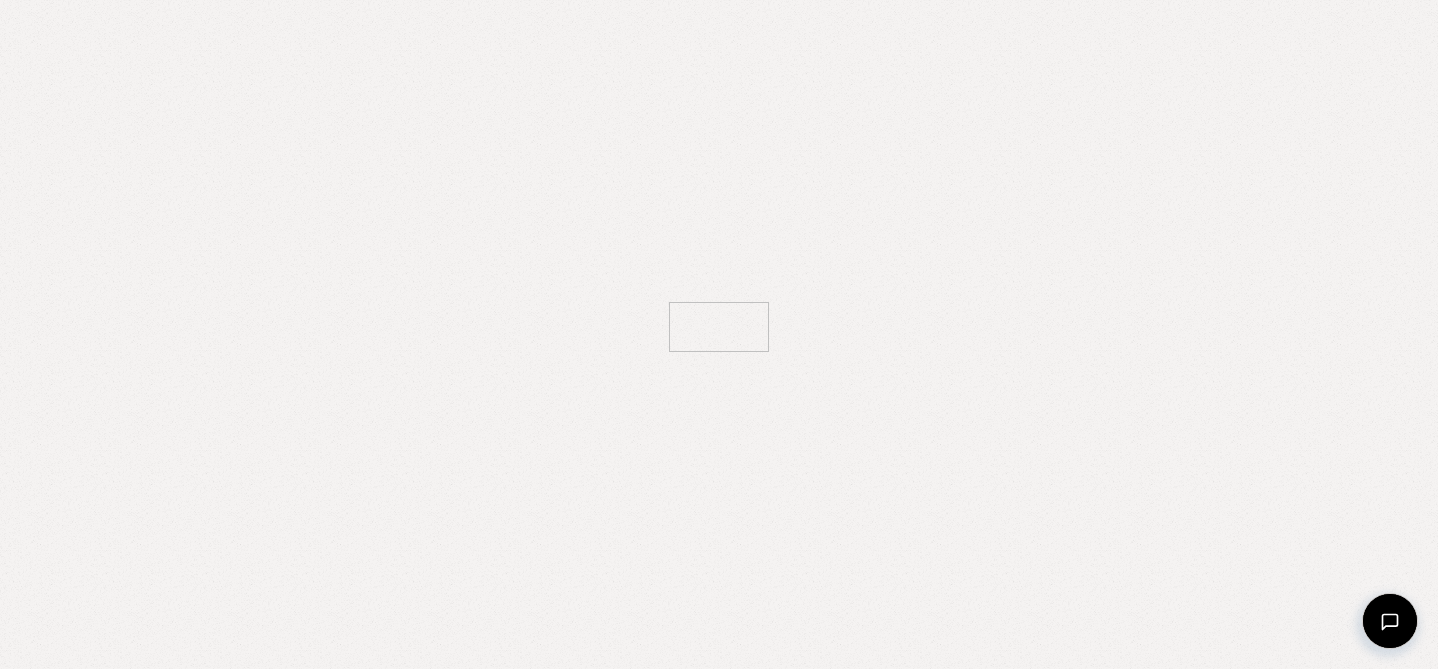 scroll, scrollTop: 0, scrollLeft: 0, axis: both 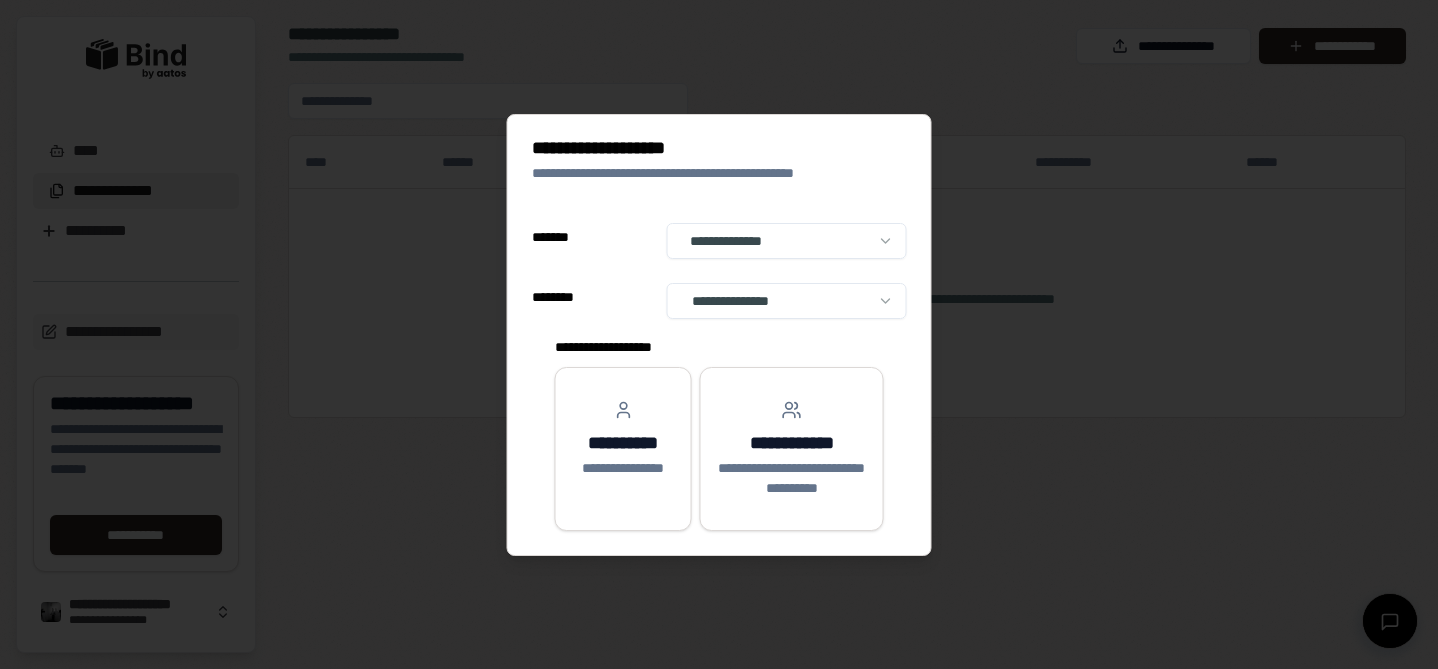 select on "**" 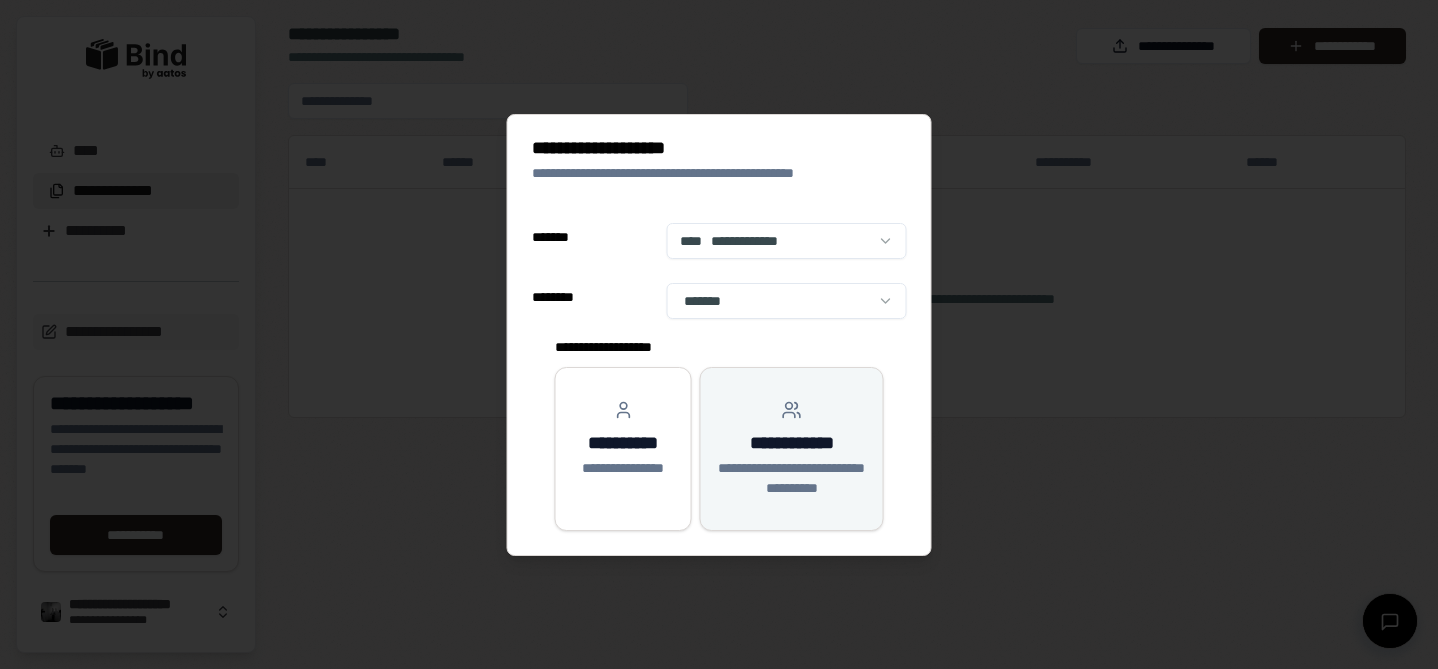 click on "**********" at bounding box center (792, 449) 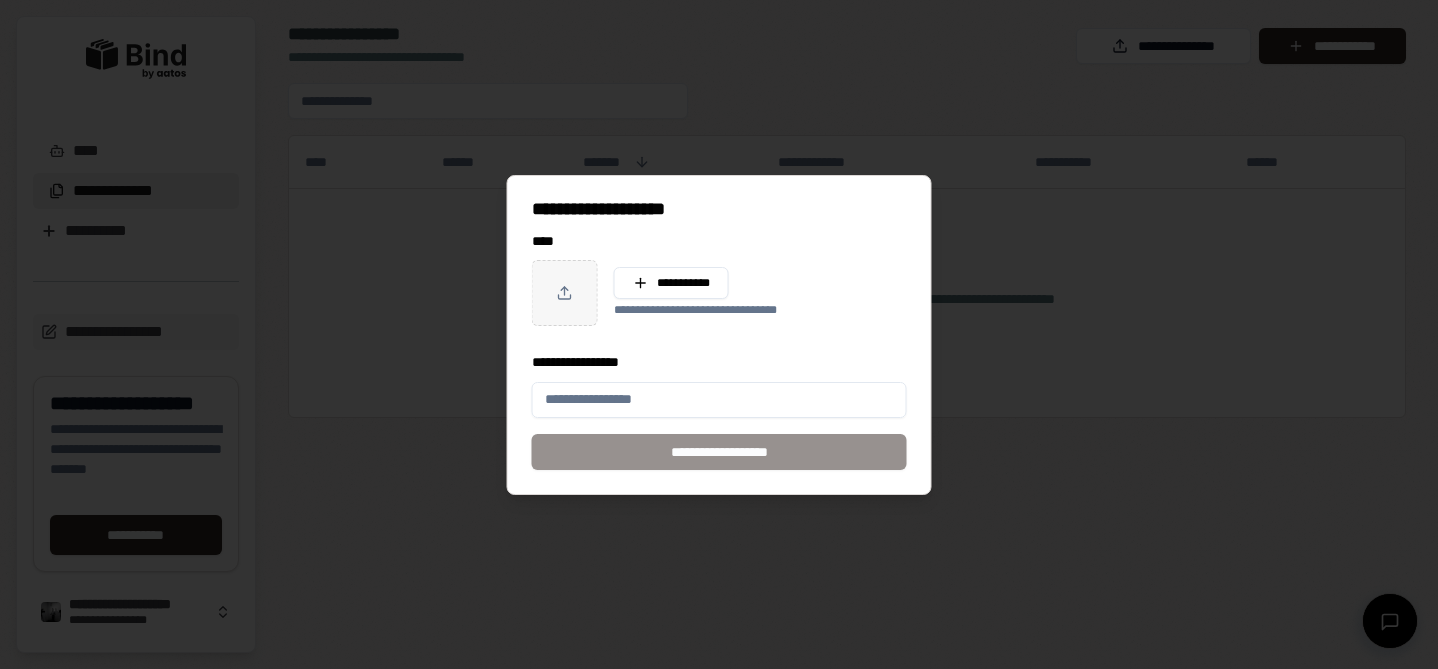 click at bounding box center [565, 293] 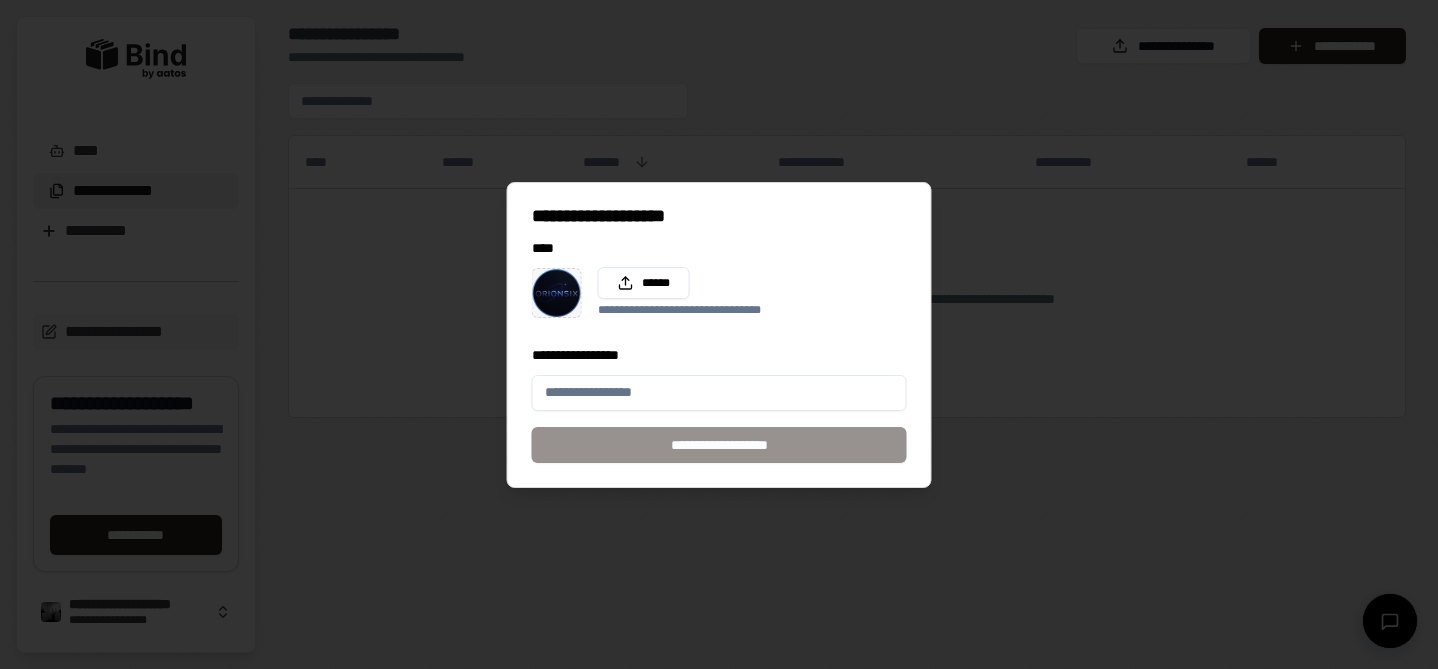 click on "**********" at bounding box center (719, 393) 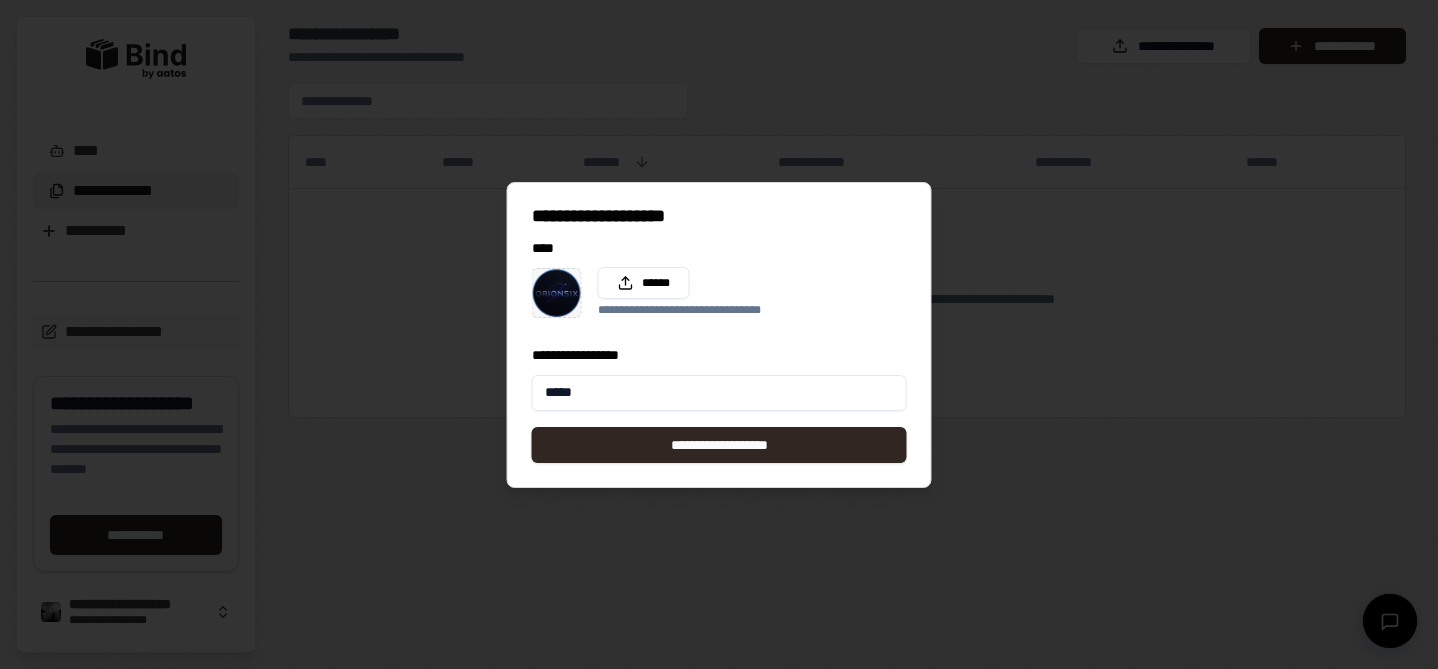 type on "*********" 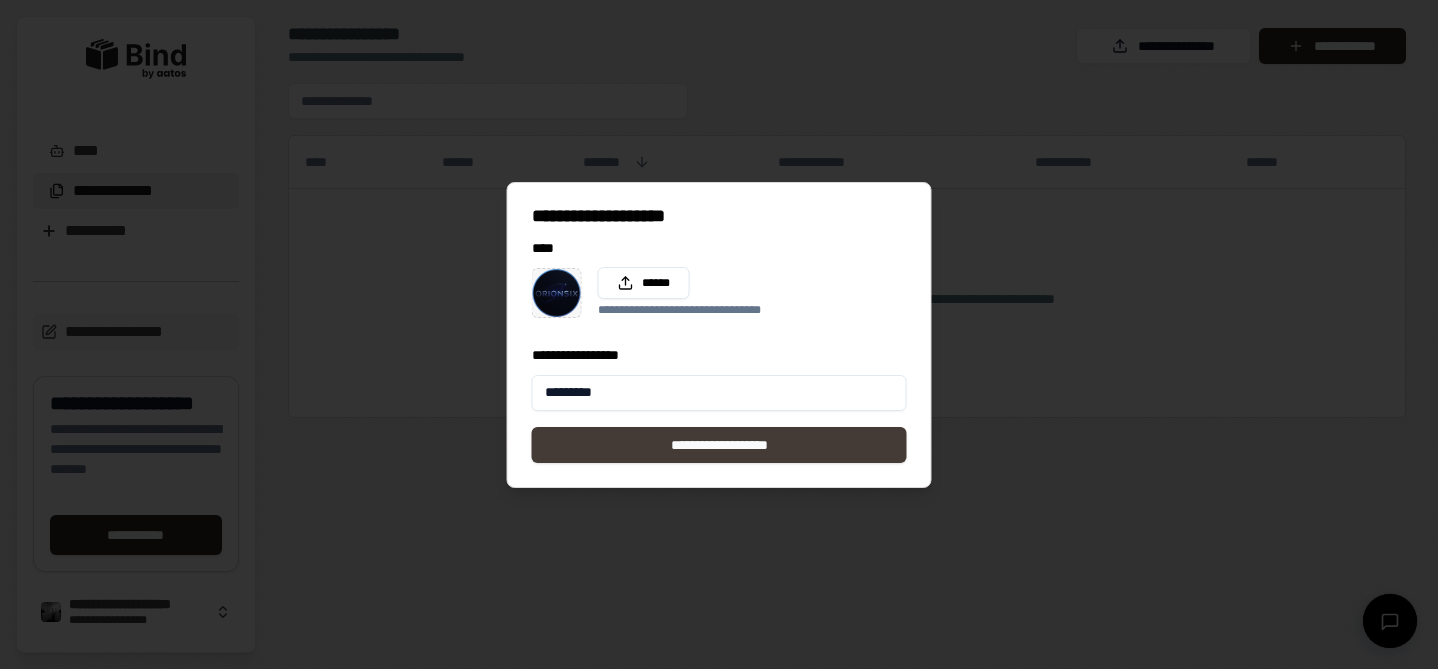 click on "**********" at bounding box center [719, 445] 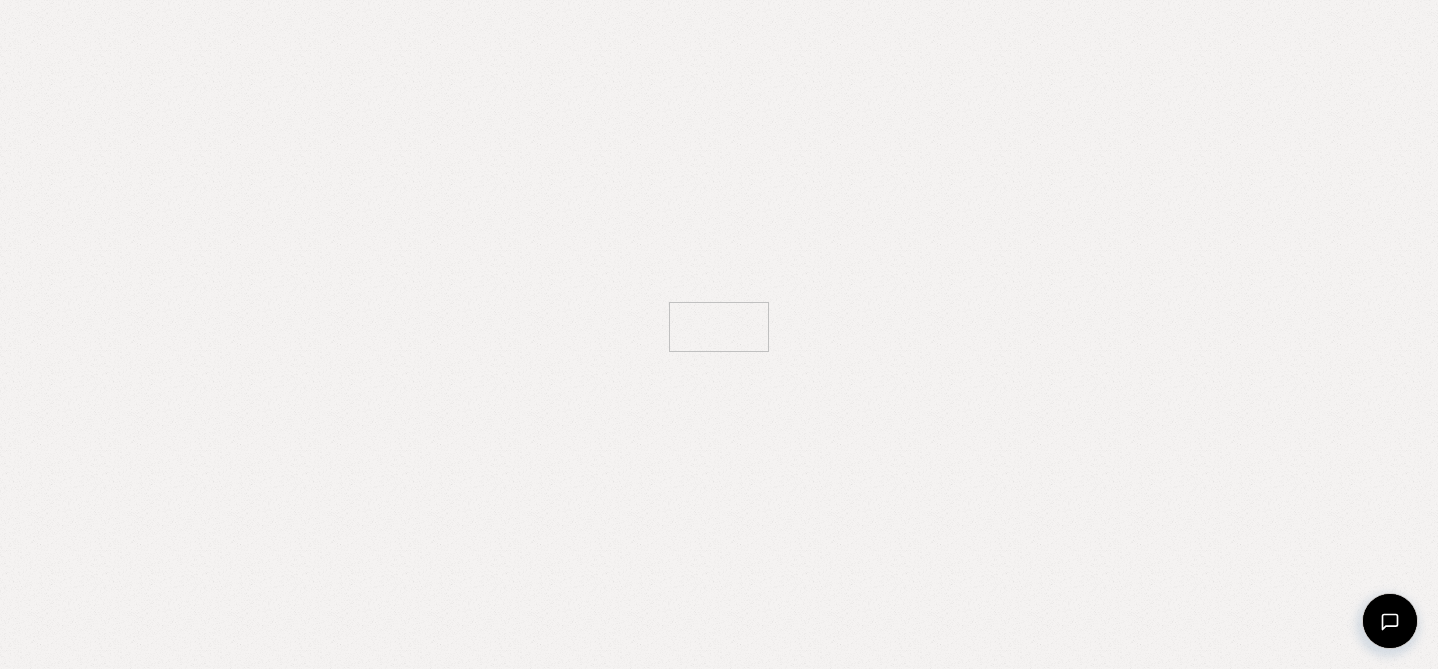 scroll, scrollTop: 0, scrollLeft: 0, axis: both 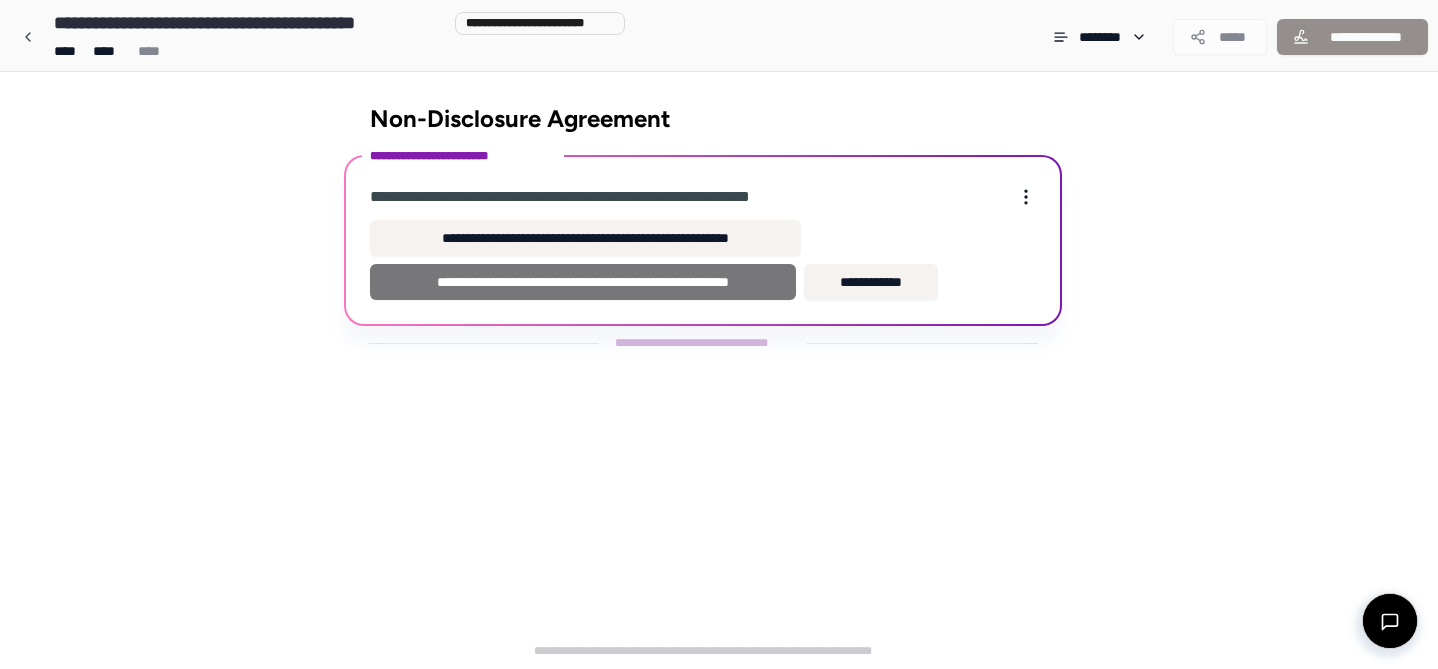 click on "**********" at bounding box center (583, 282) 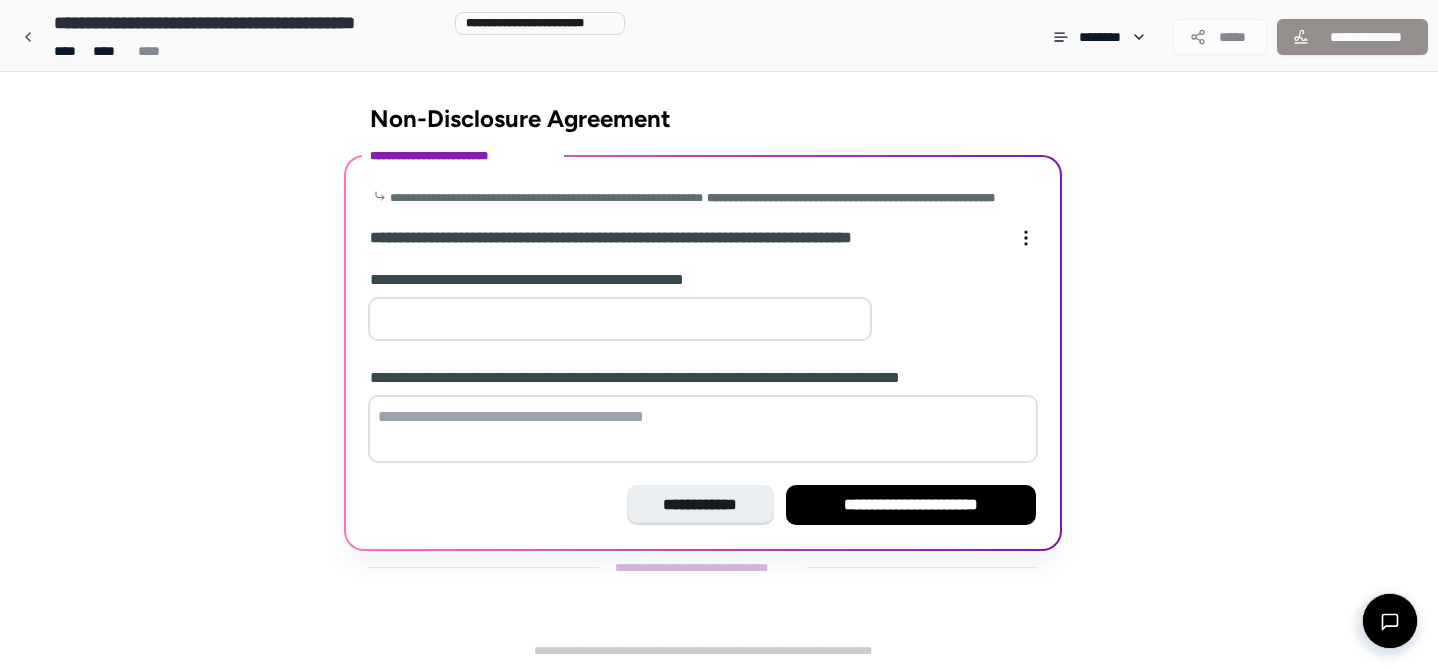click at bounding box center [620, 319] 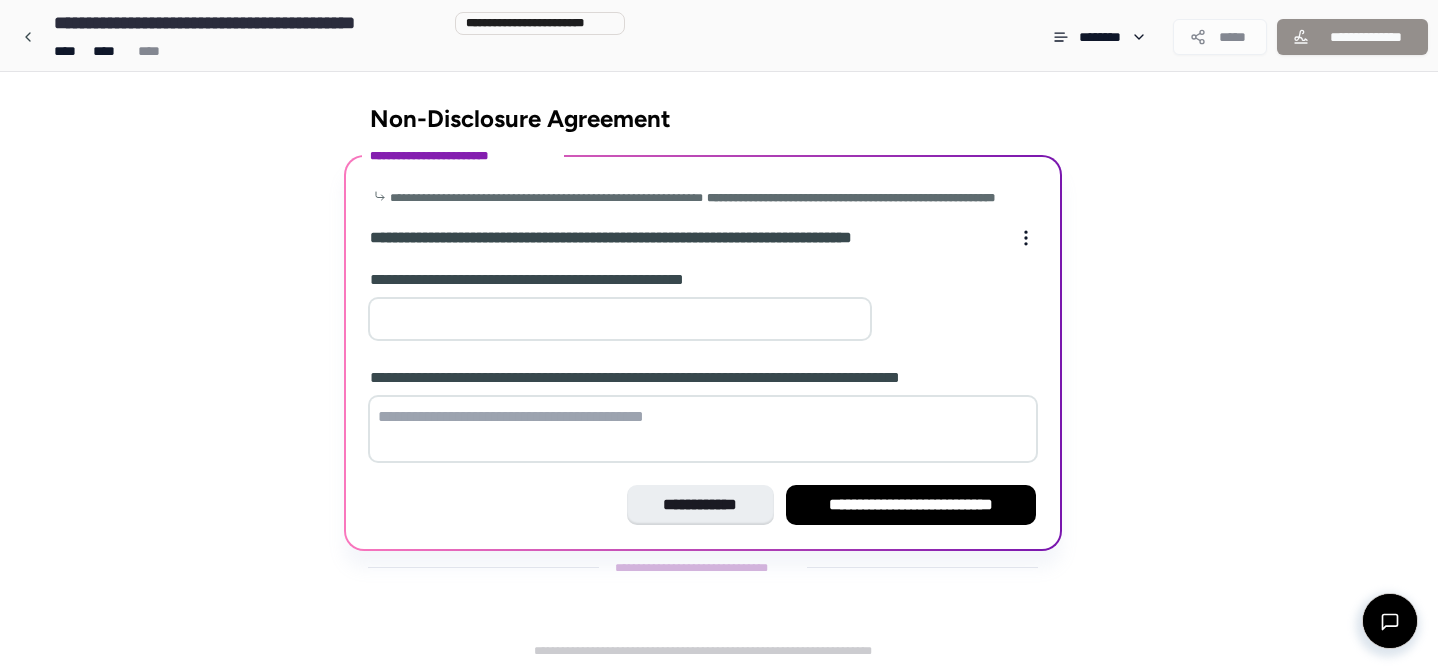 type on "*" 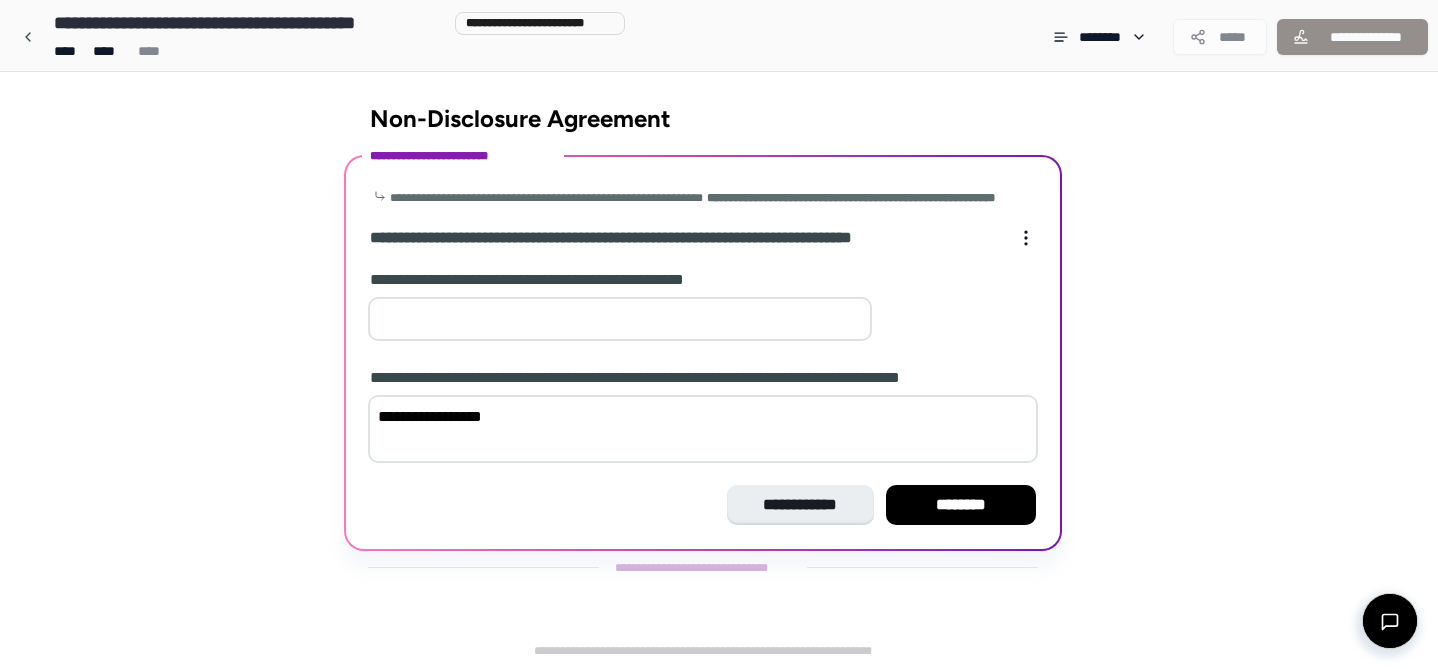 click on "**********" at bounding box center (703, 429) 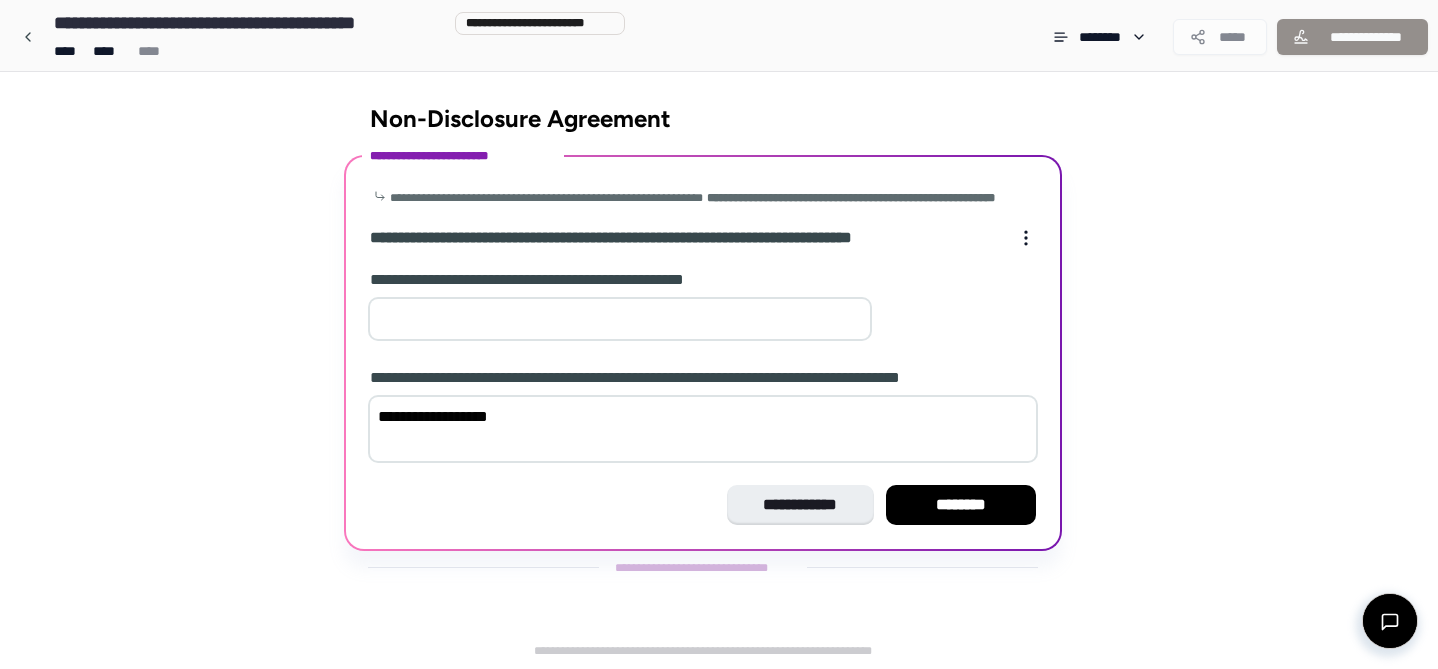 click on "**********" at bounding box center [703, 429] 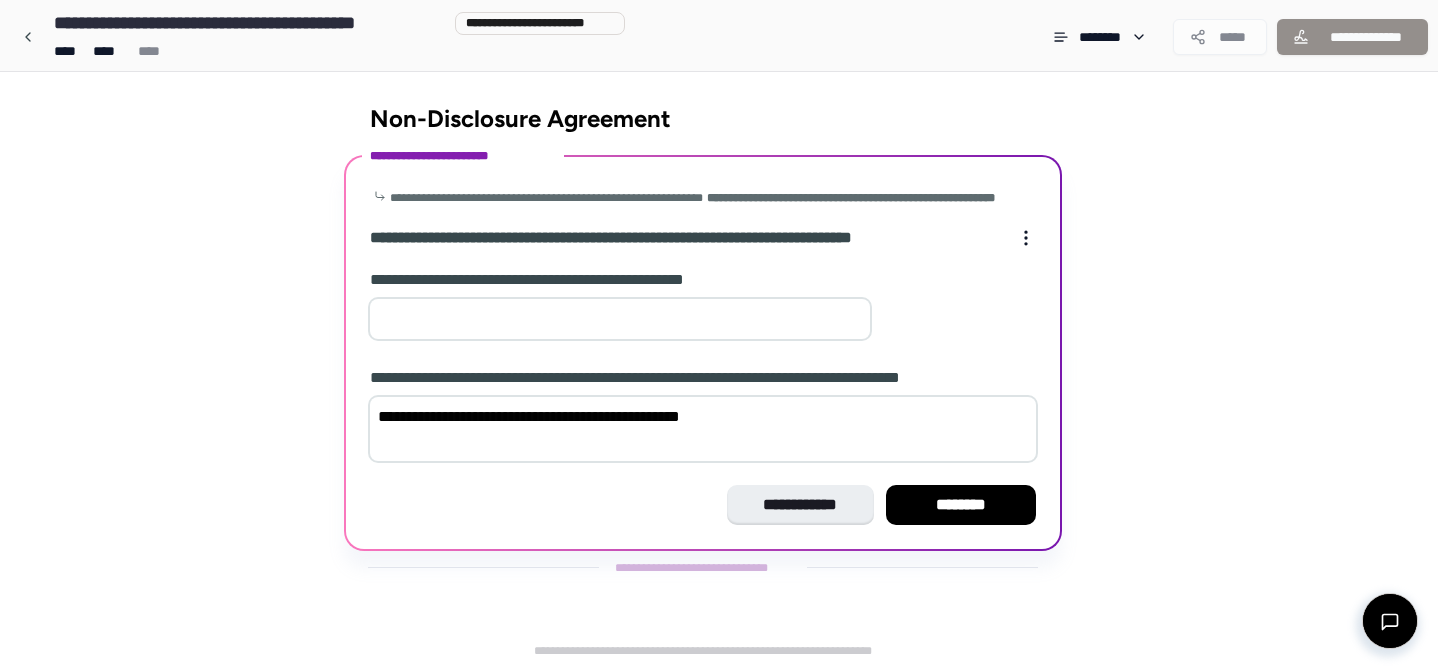 click on "**********" at bounding box center [703, 429] 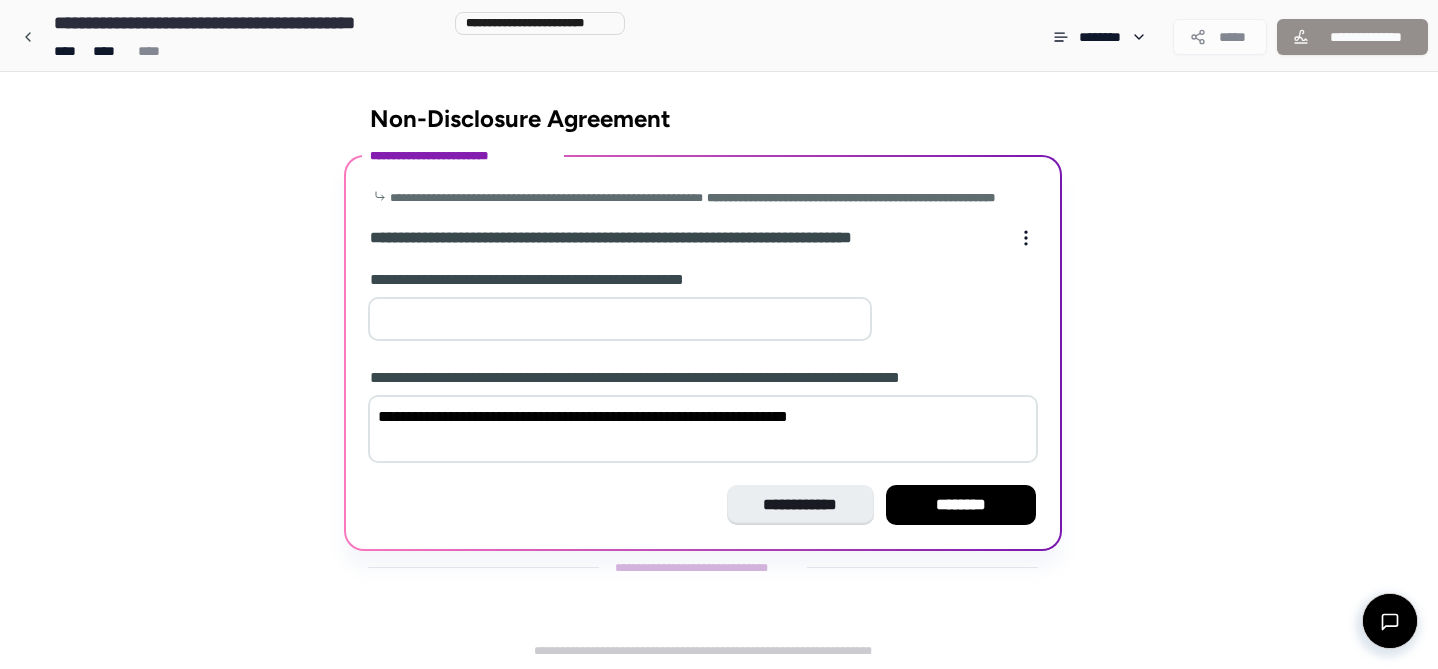 click on "**********" at bounding box center (703, 429) 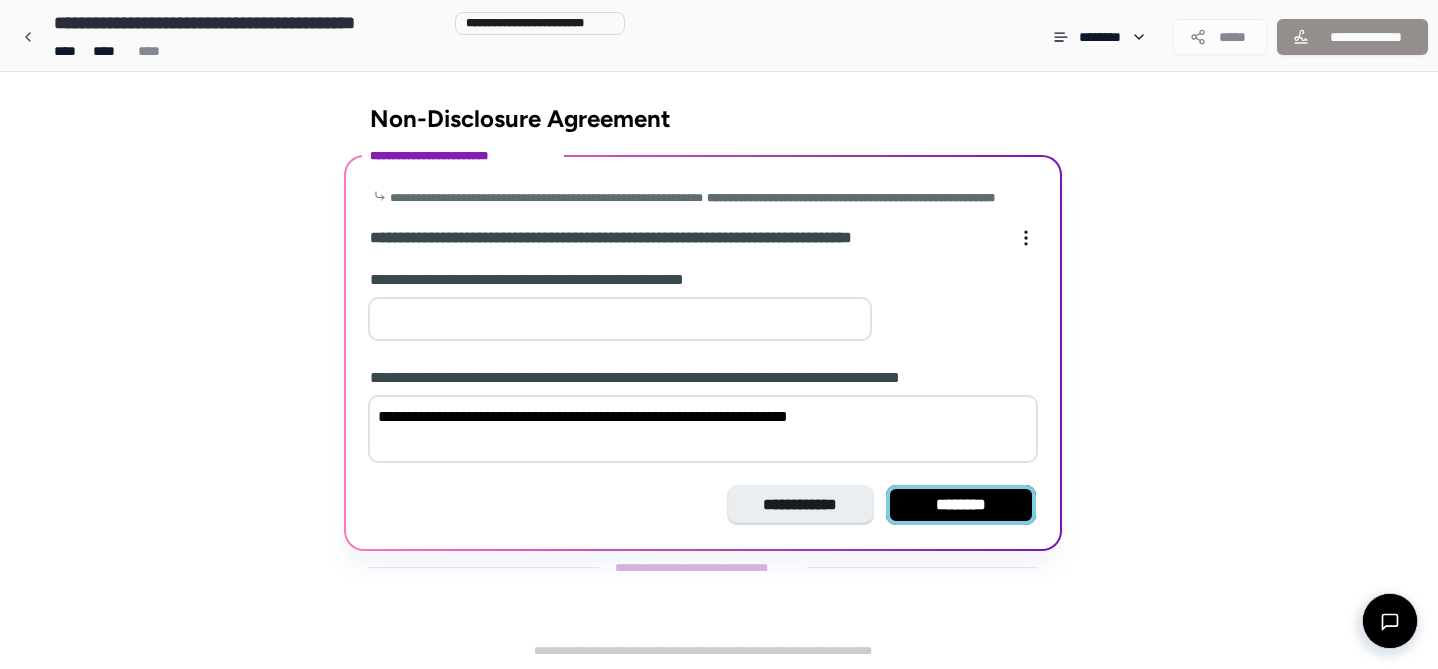 type on "**********" 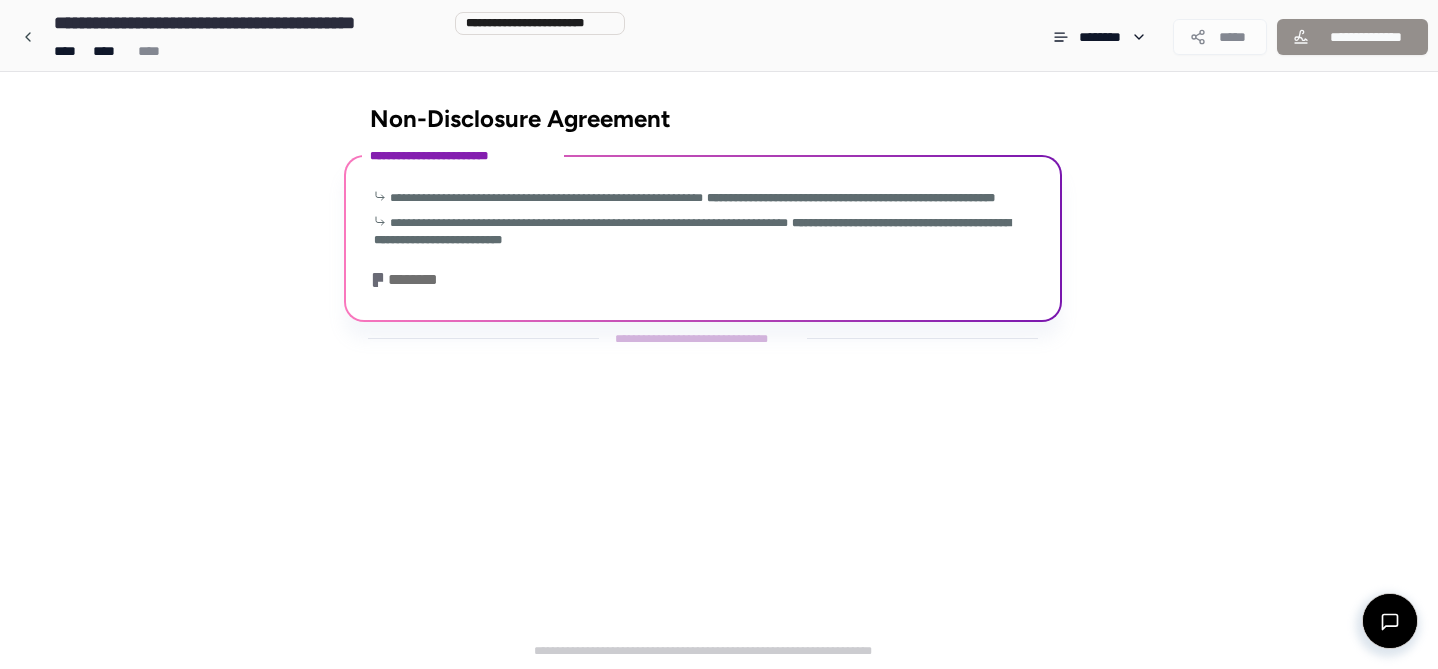 scroll, scrollTop: 81, scrollLeft: 0, axis: vertical 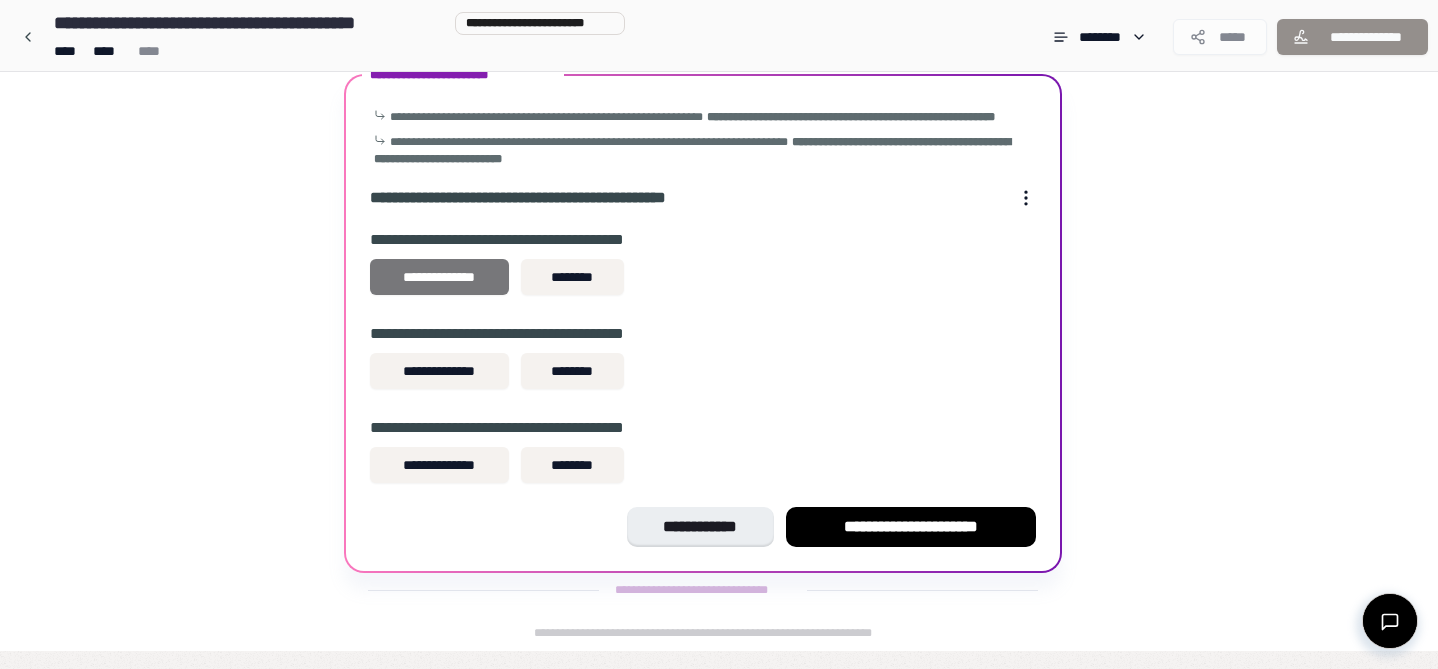 click on "**********" at bounding box center [439, 277] 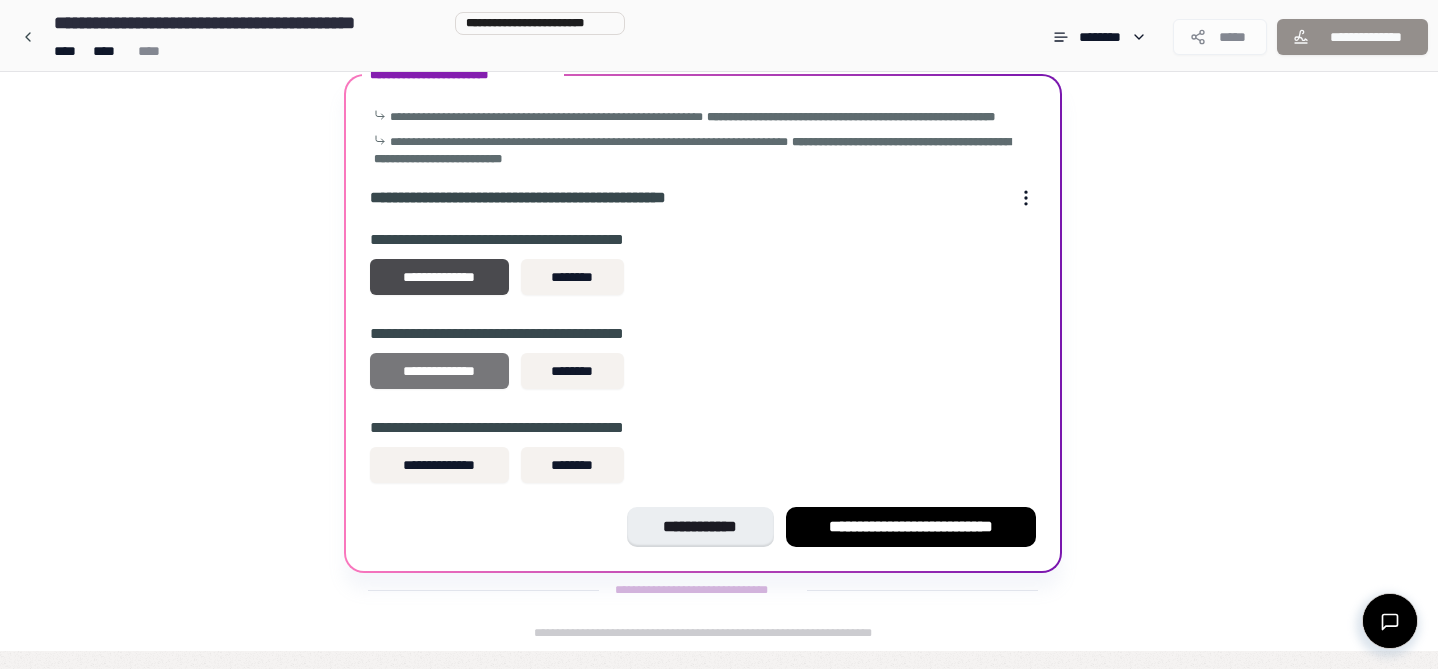 click on "**********" at bounding box center (439, 371) 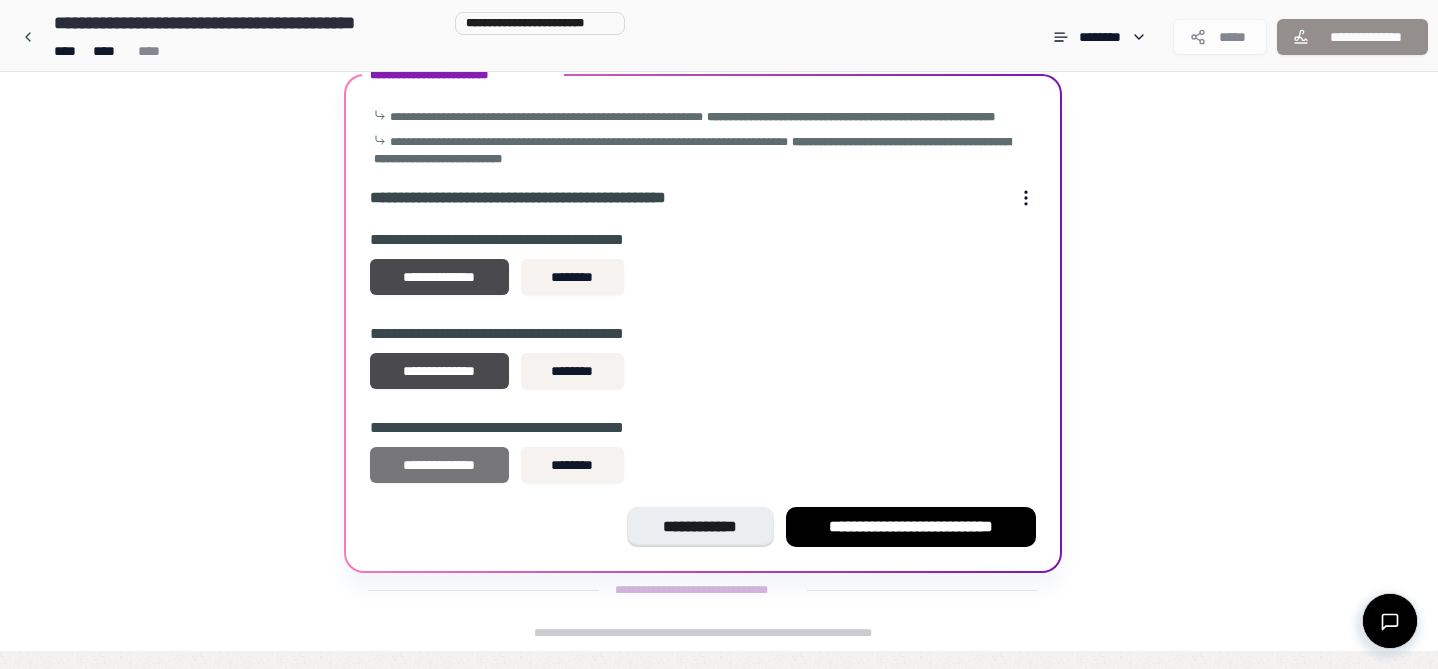click on "**********" at bounding box center [439, 465] 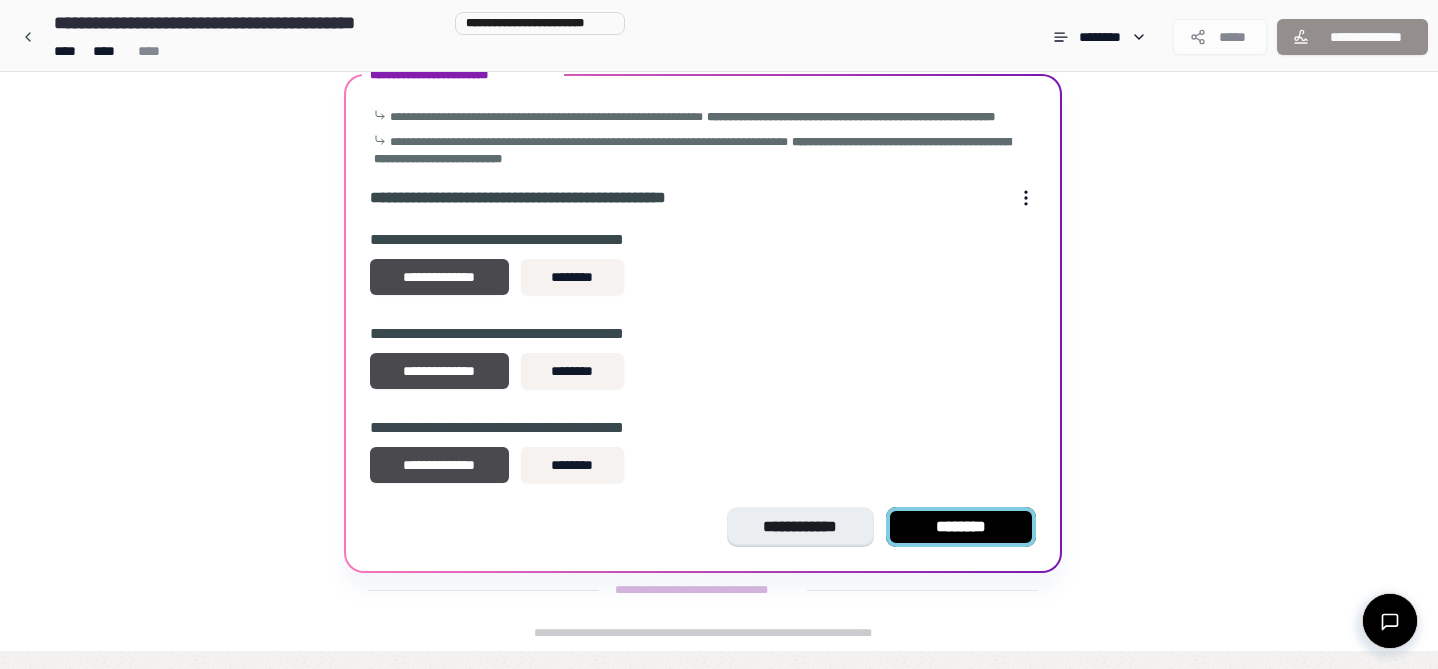 click on "********" at bounding box center [961, 527] 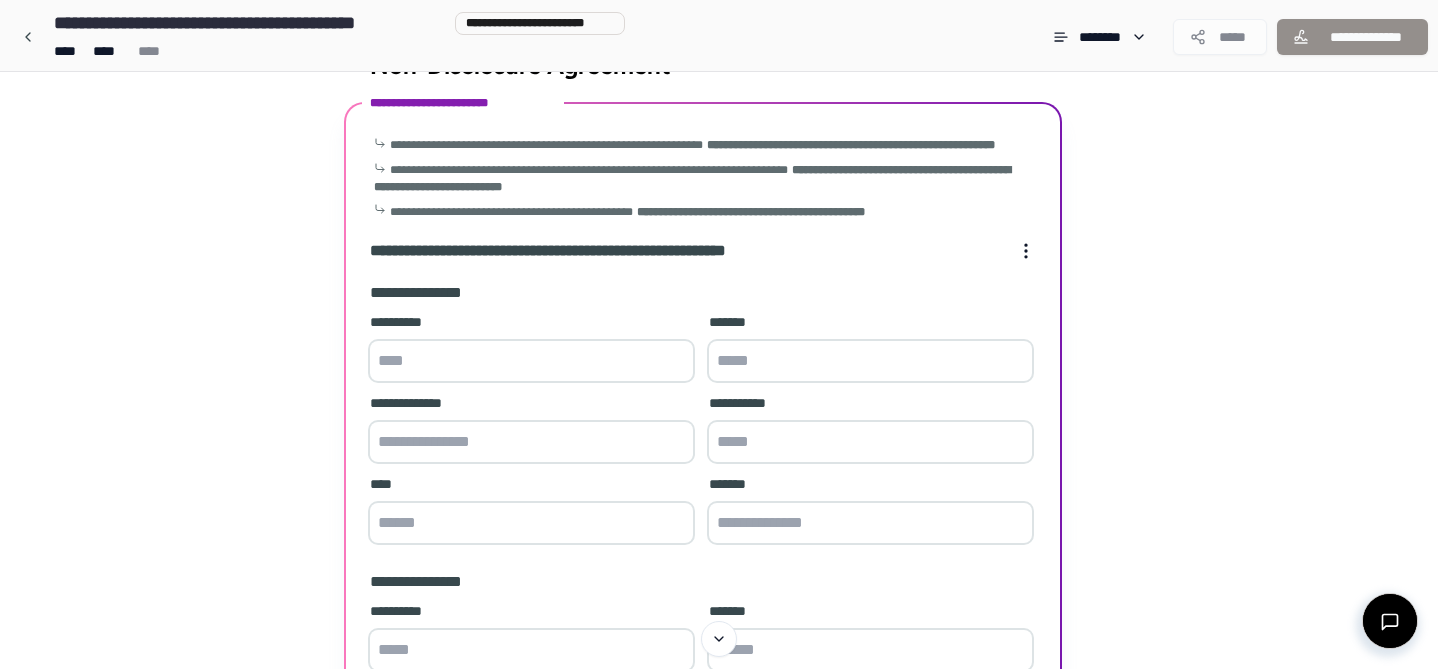 scroll, scrollTop: 54, scrollLeft: 0, axis: vertical 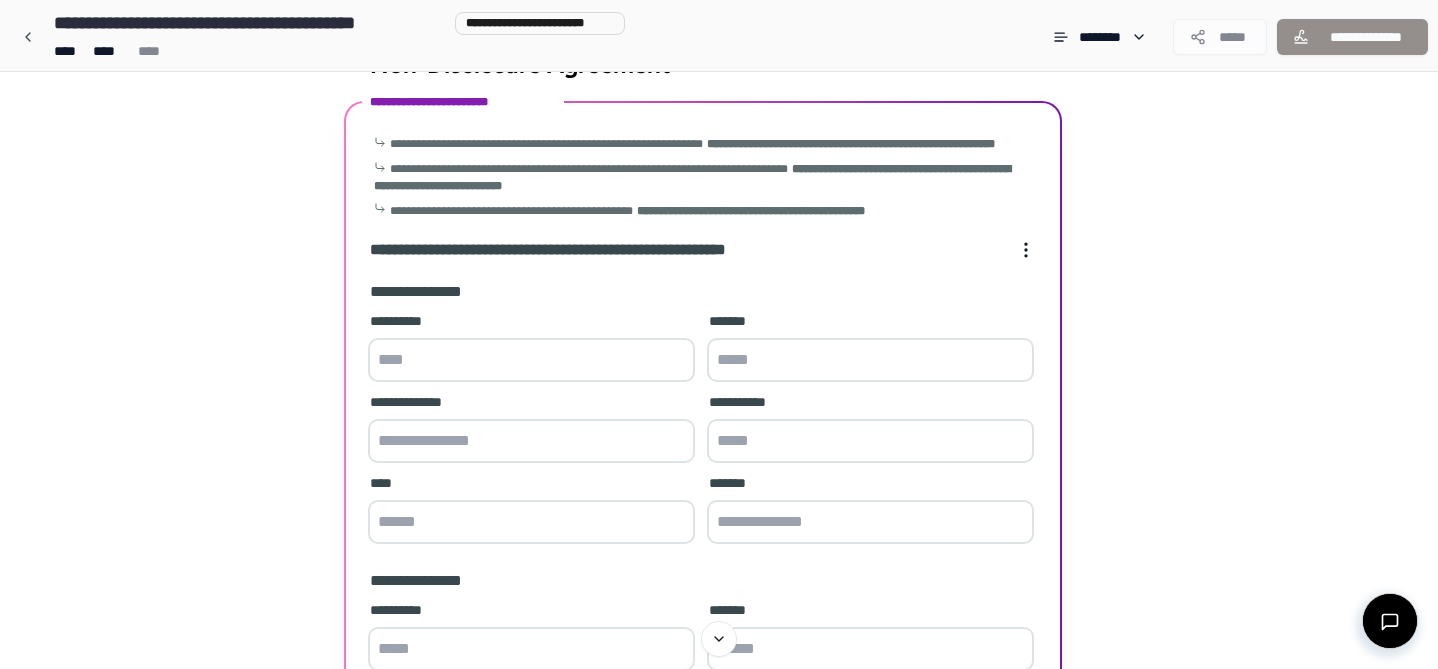 click at bounding box center [531, 360] 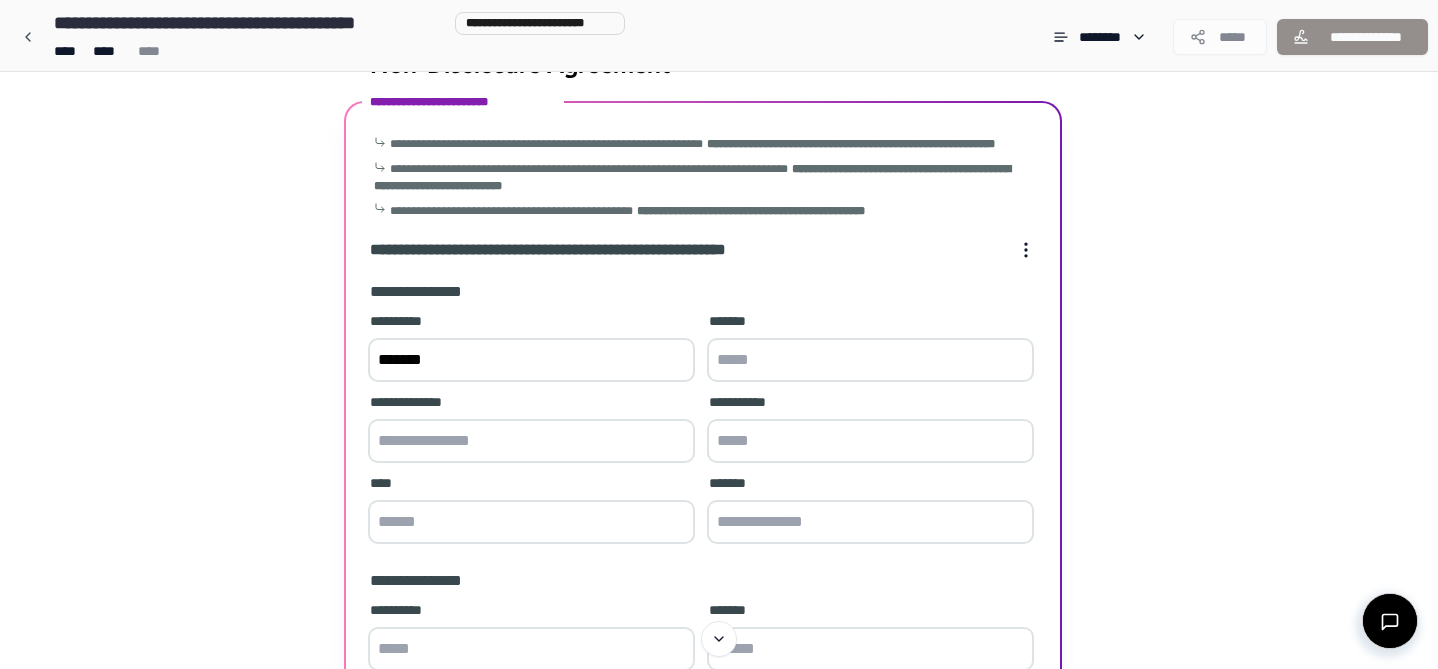 type on "*******" 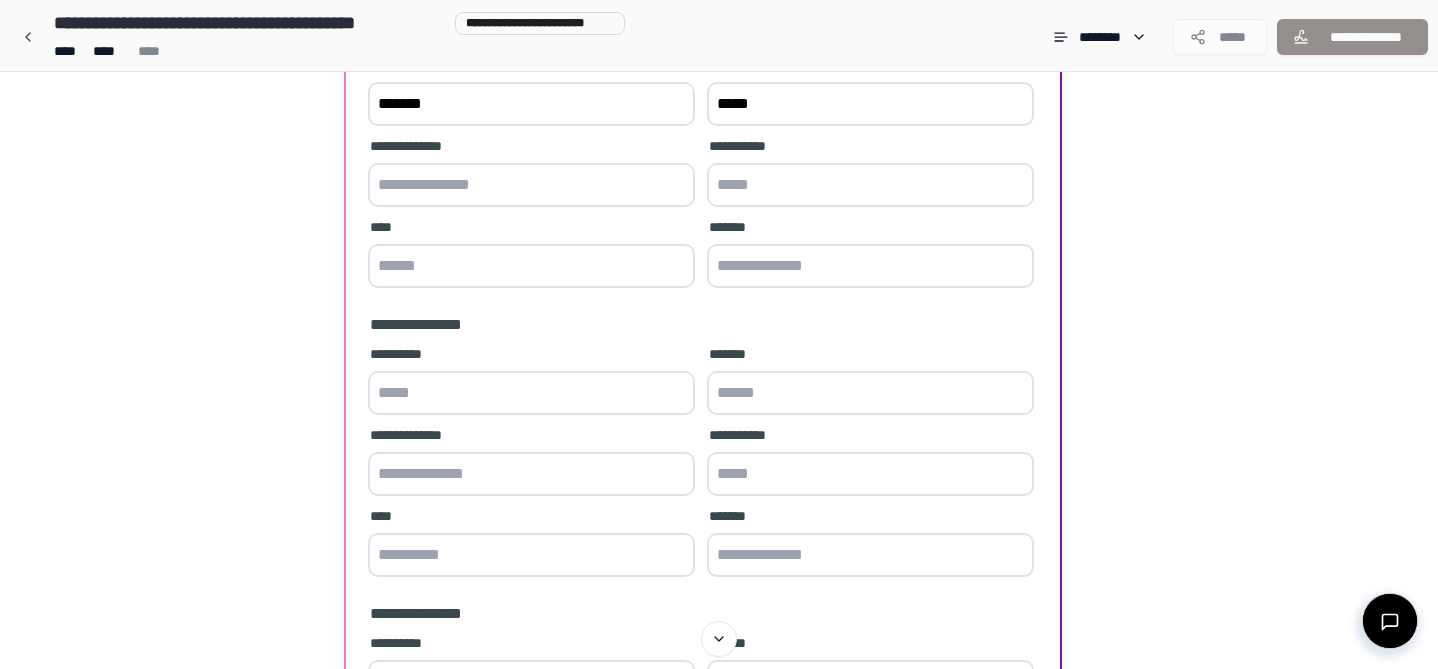 scroll, scrollTop: 311, scrollLeft: 0, axis: vertical 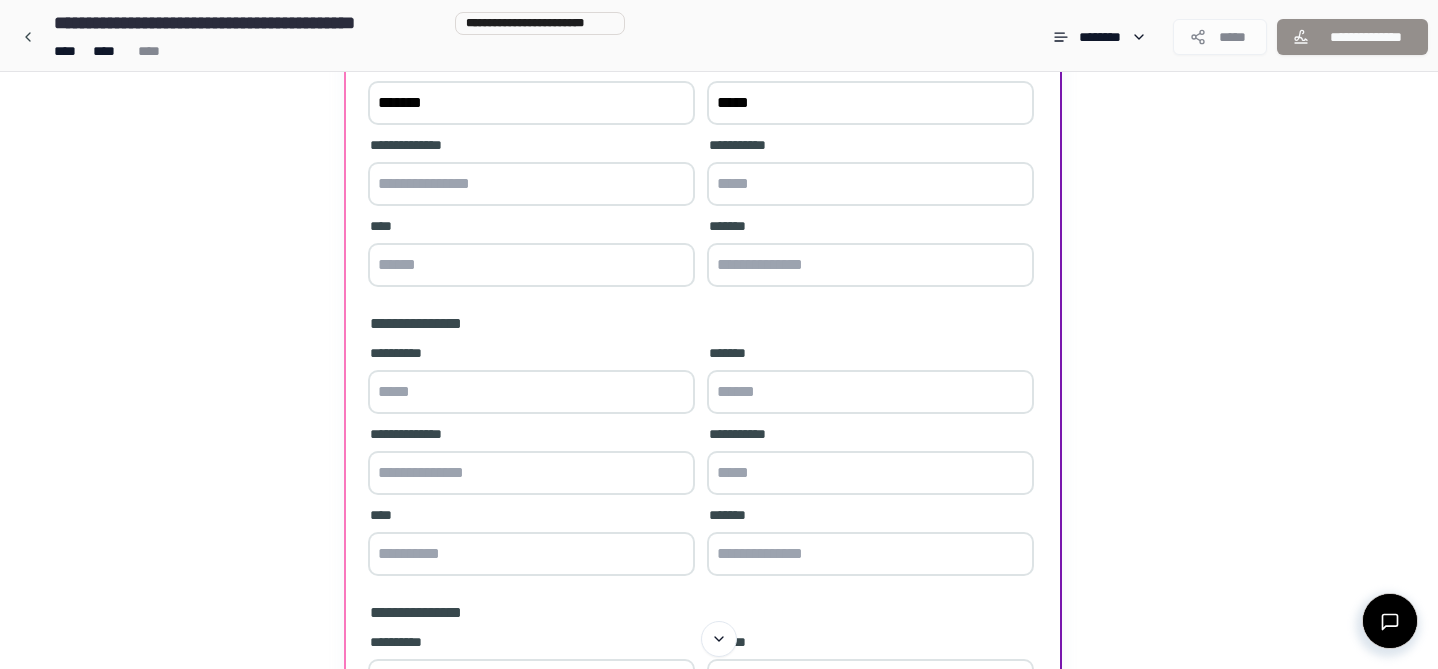 type on "*****" 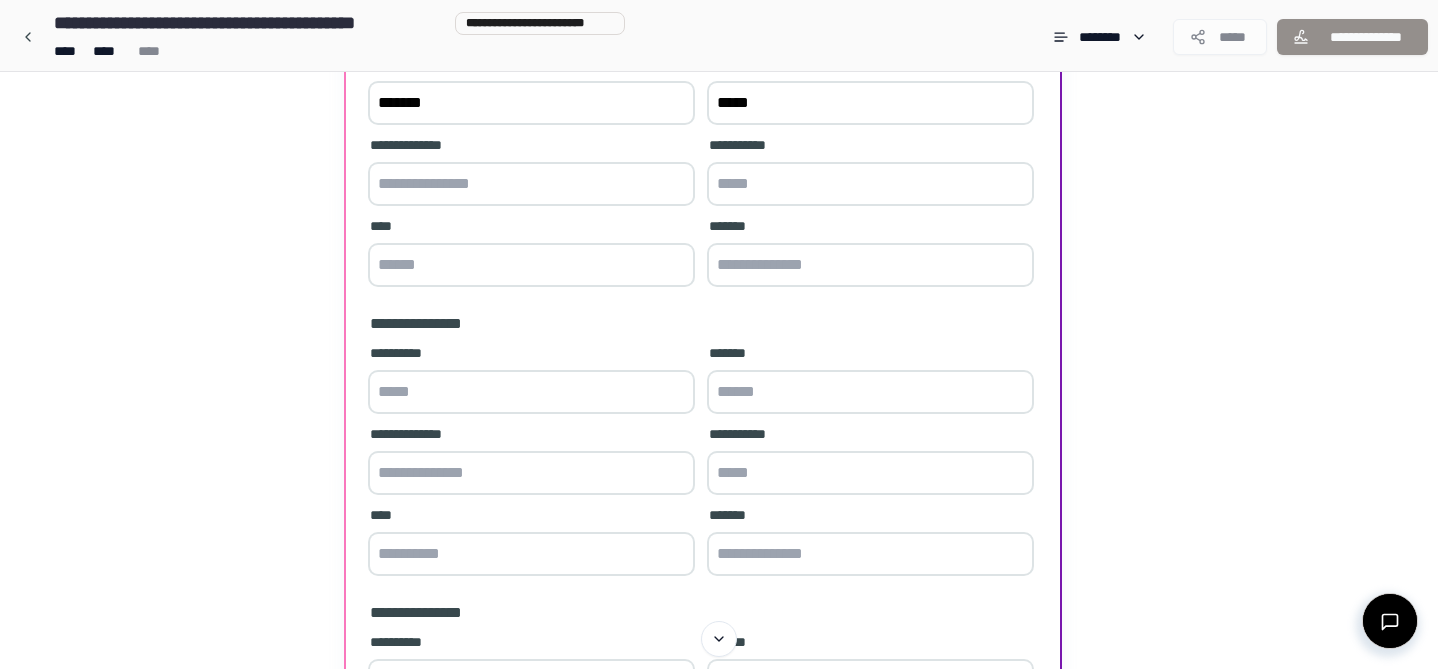 click at bounding box center (531, 392) 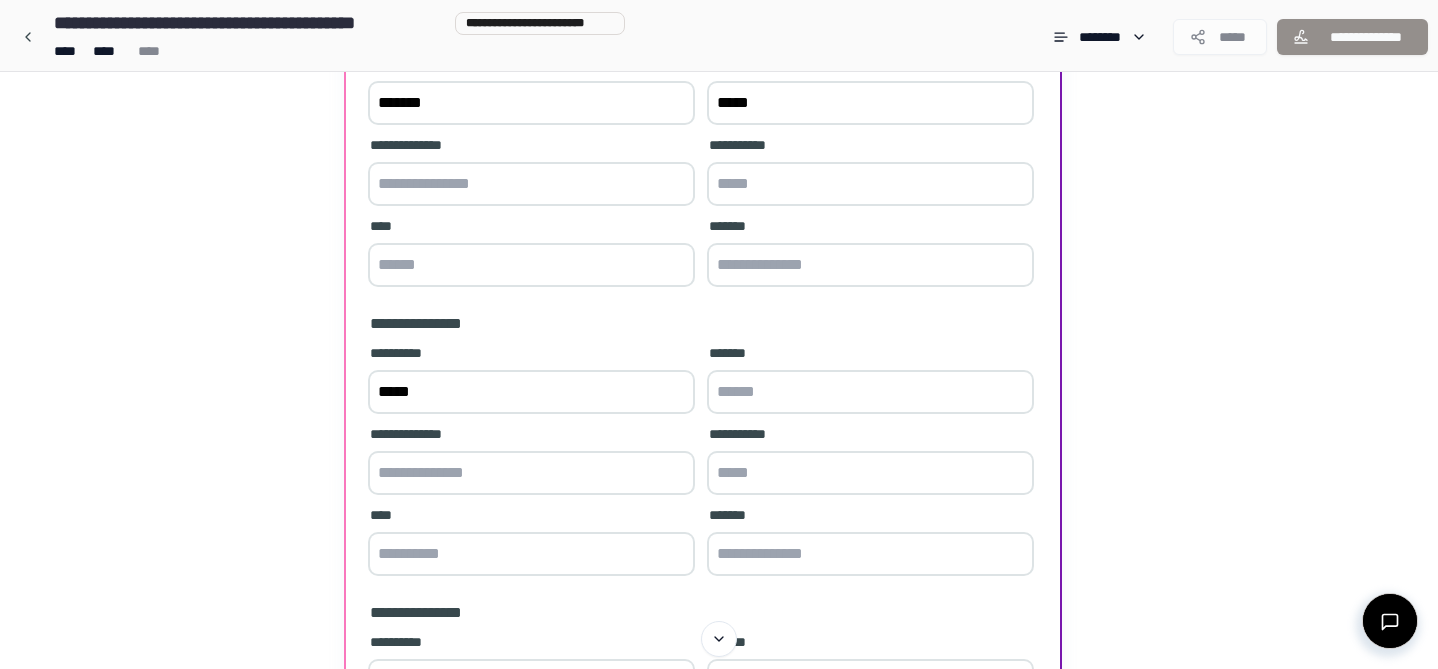 type on "*****" 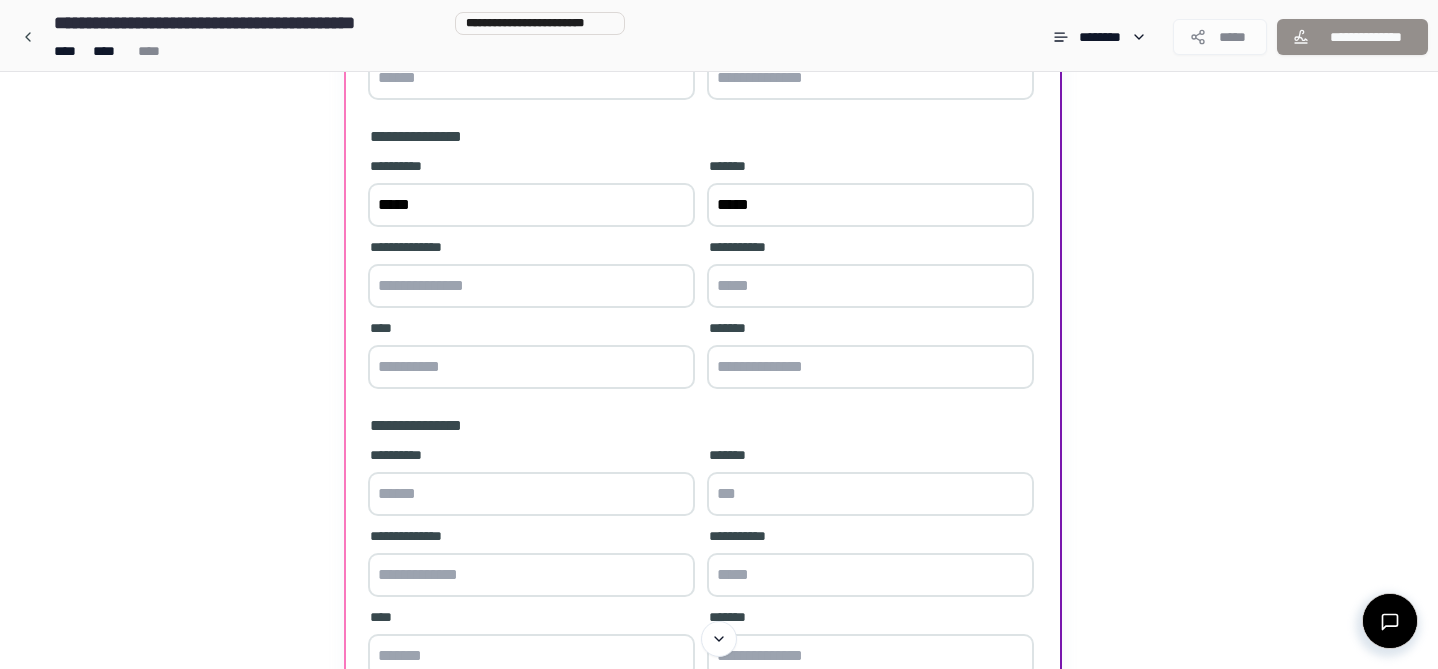 scroll, scrollTop: 521, scrollLeft: 0, axis: vertical 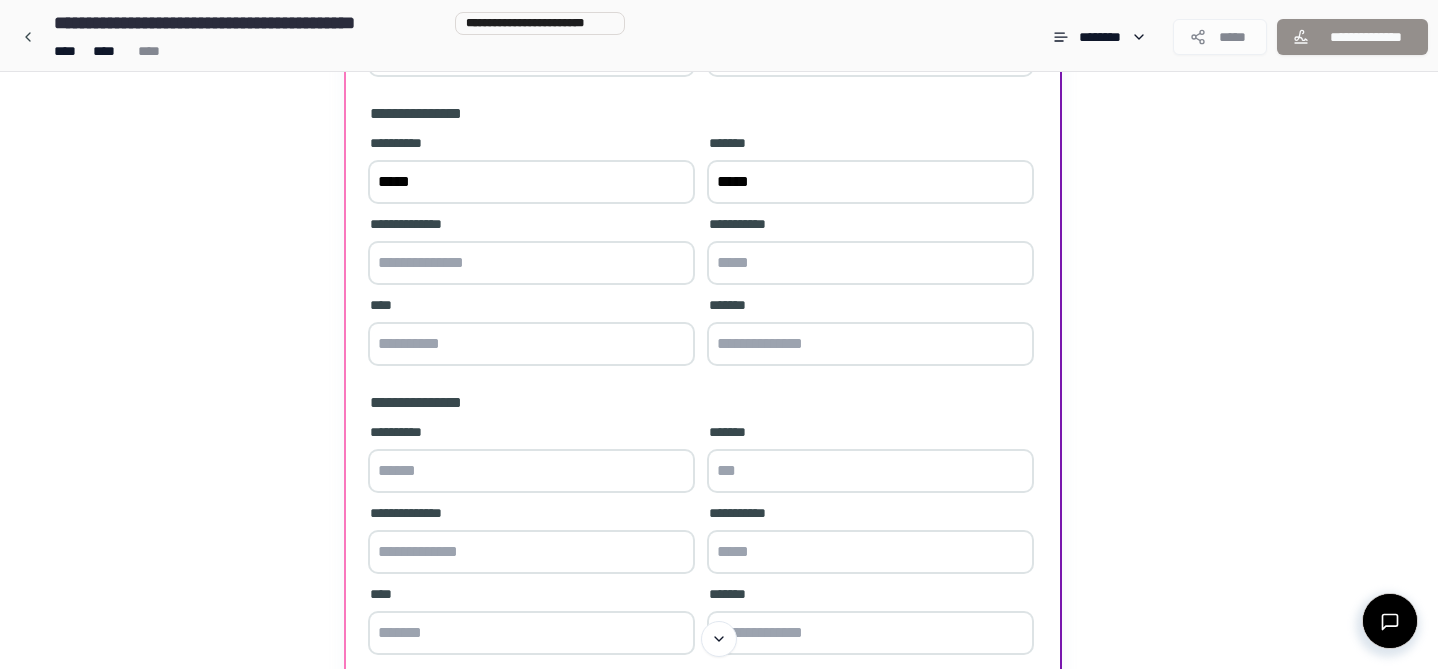 type on "*****" 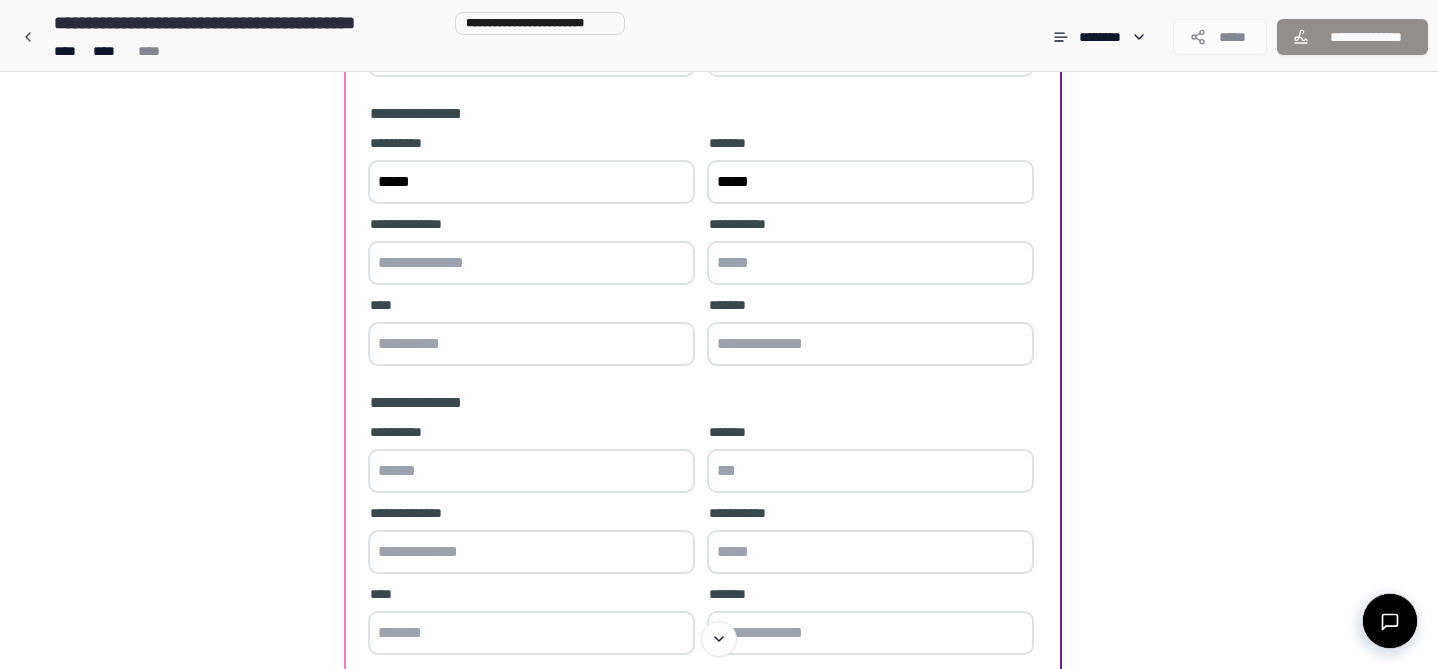 click at bounding box center (531, 471) 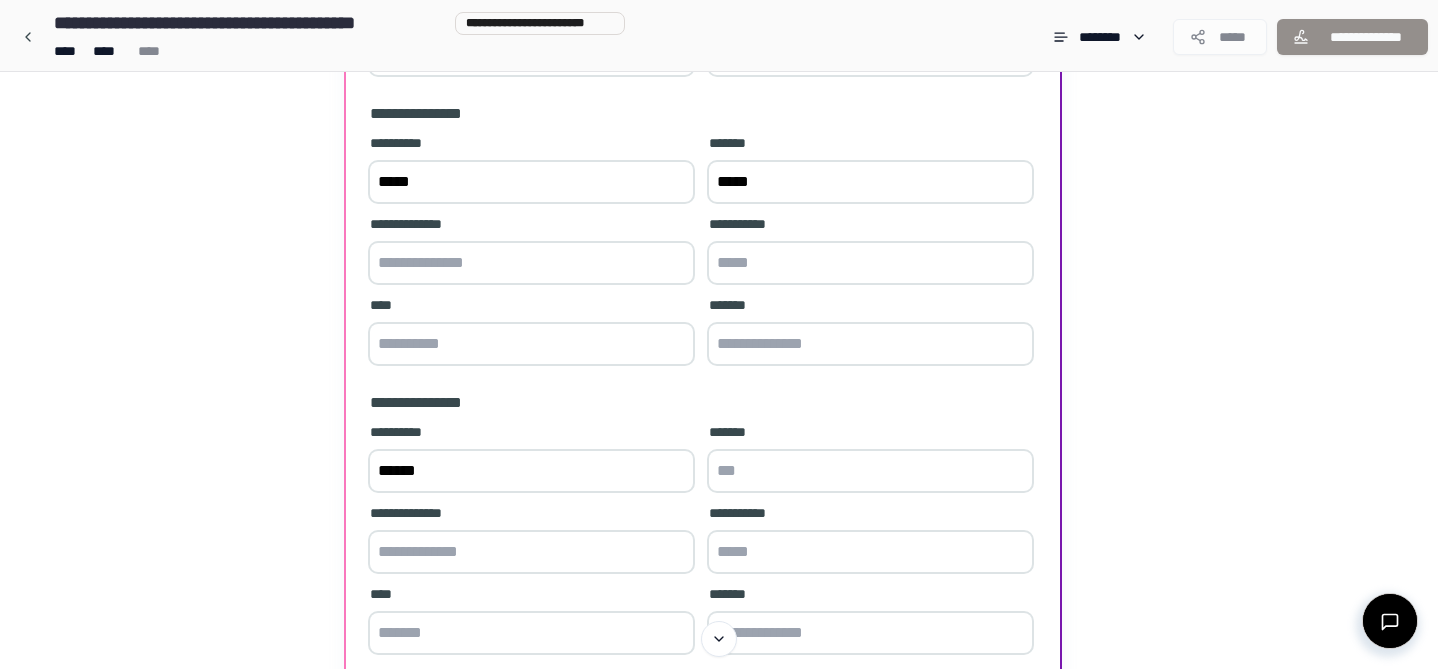 type on "******" 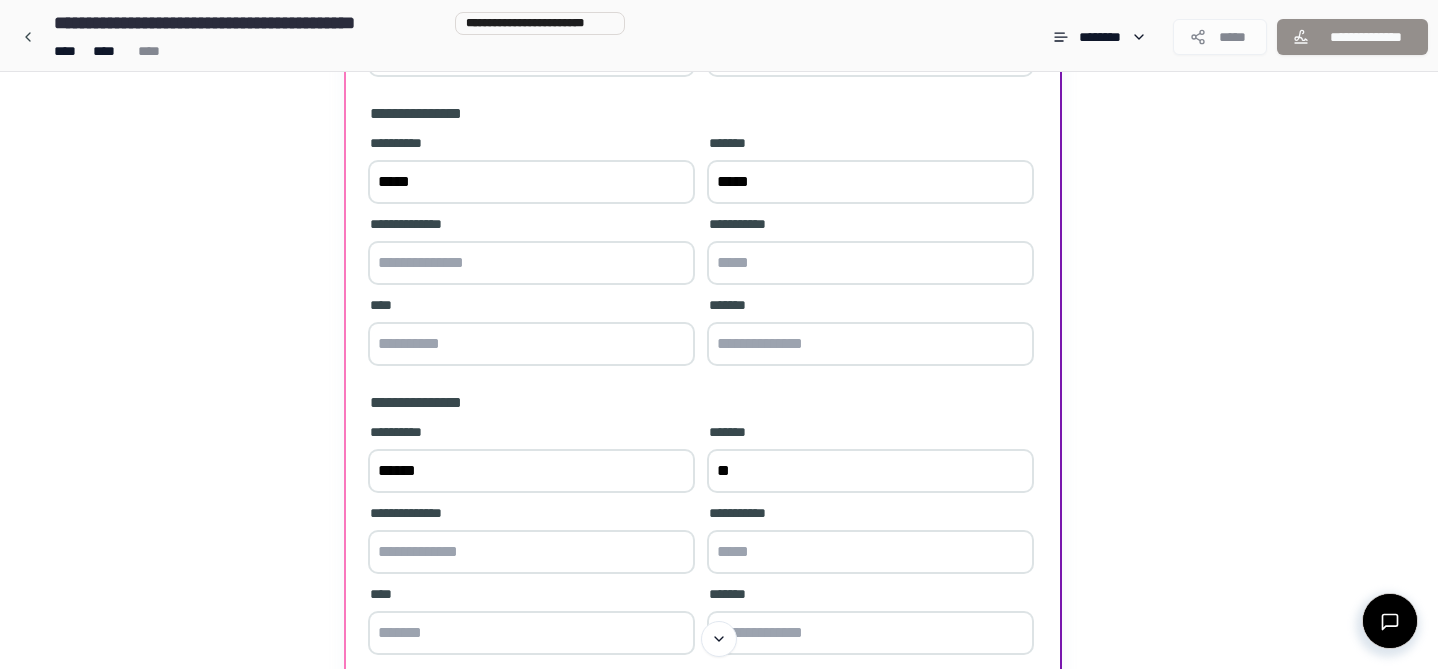 type on "*" 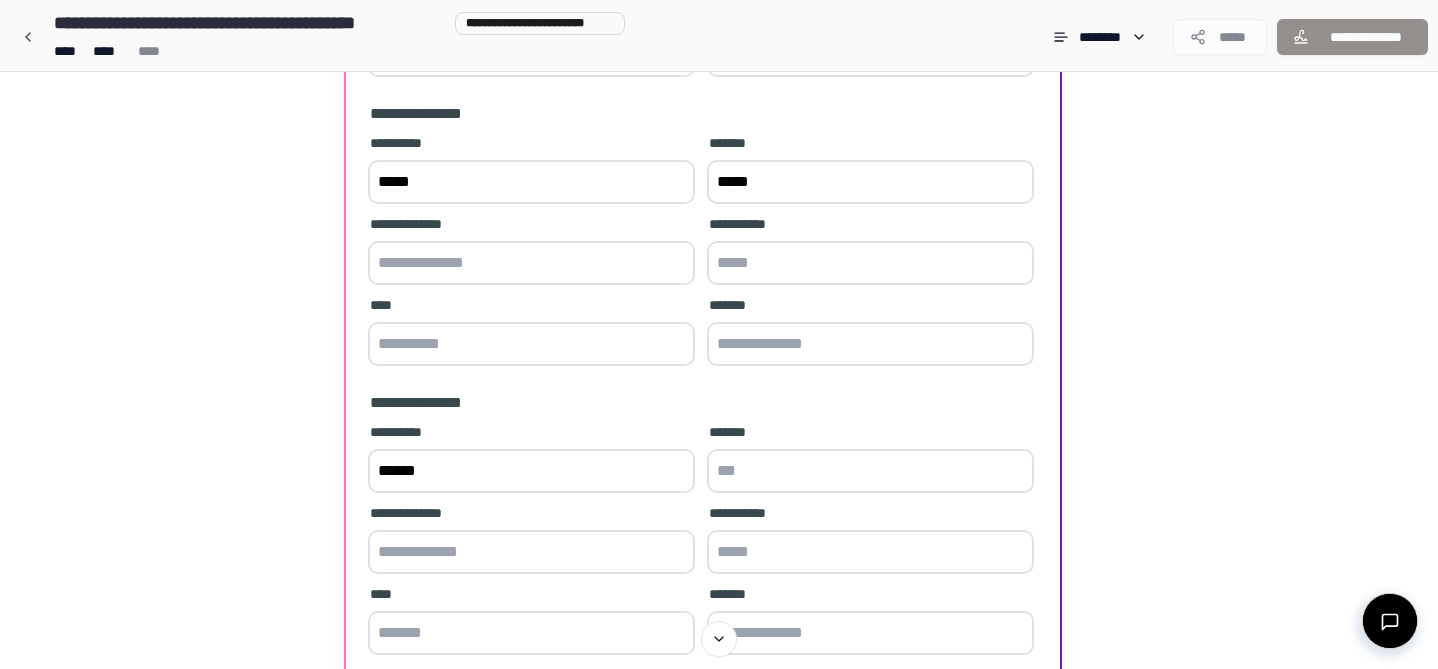 type on "*" 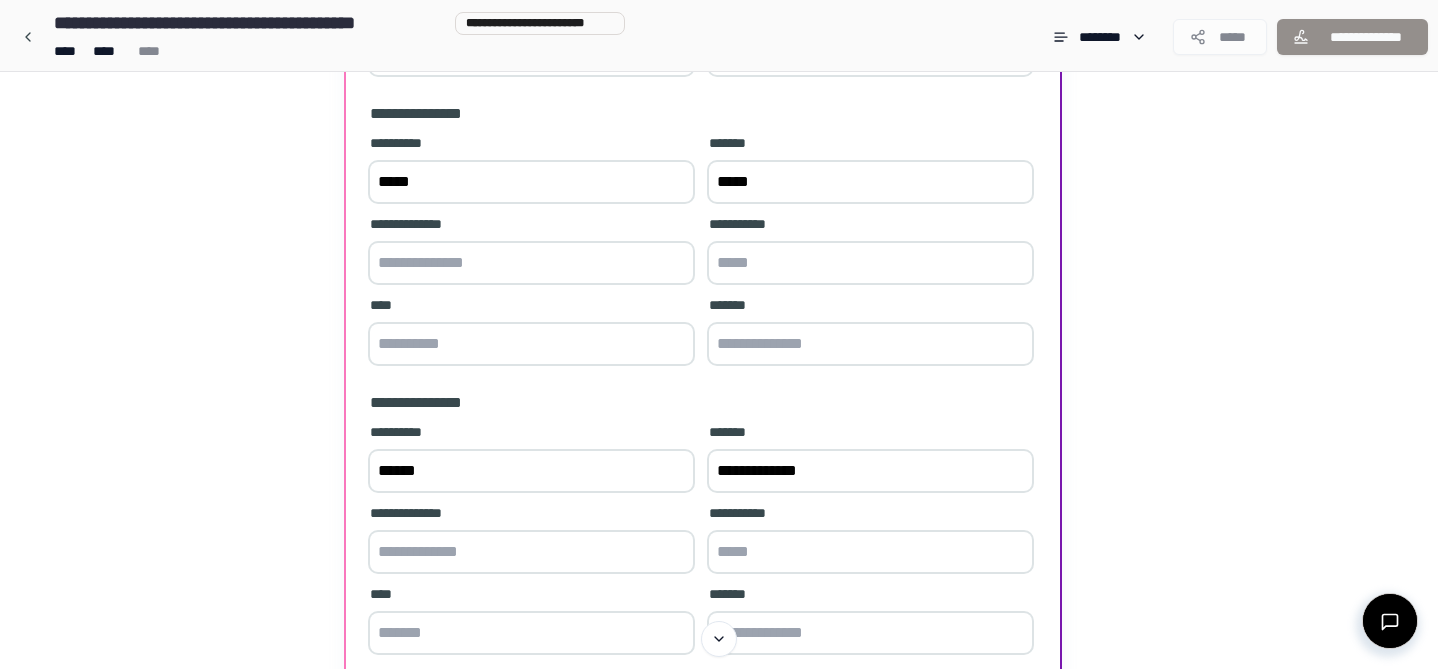 scroll, scrollTop: 691, scrollLeft: 0, axis: vertical 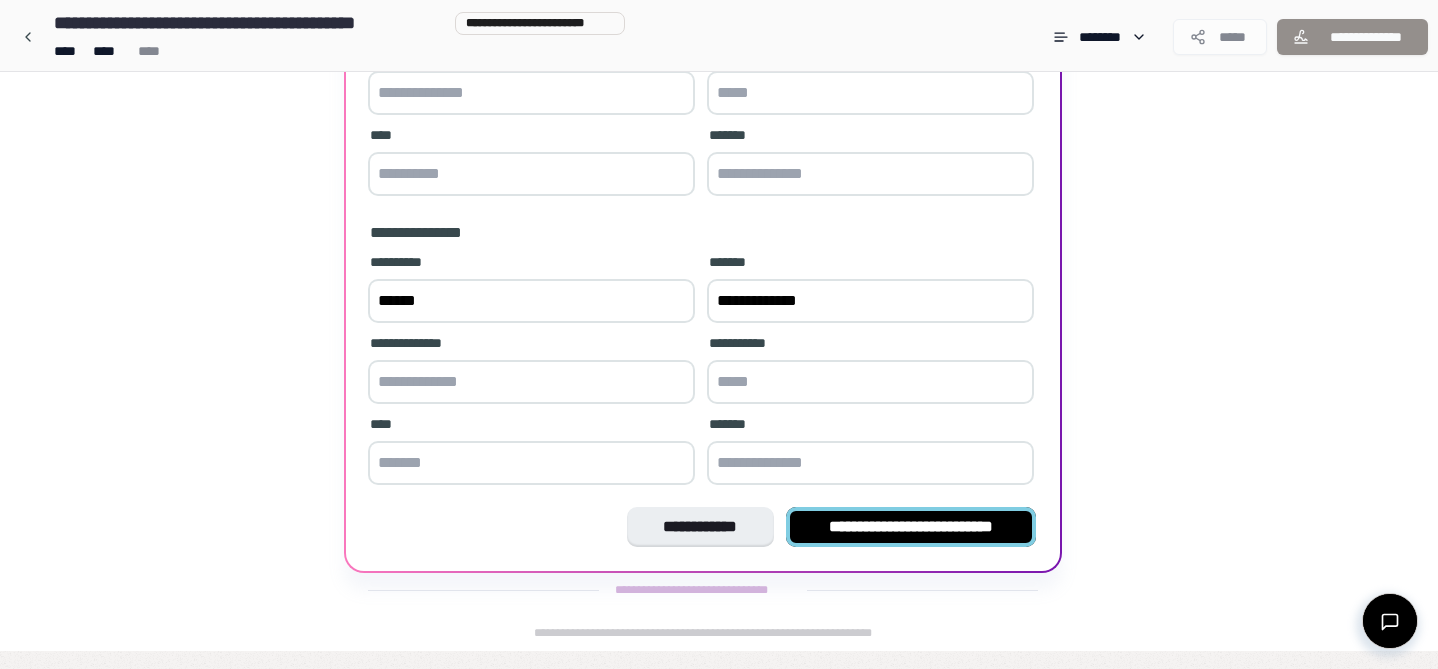 type on "**********" 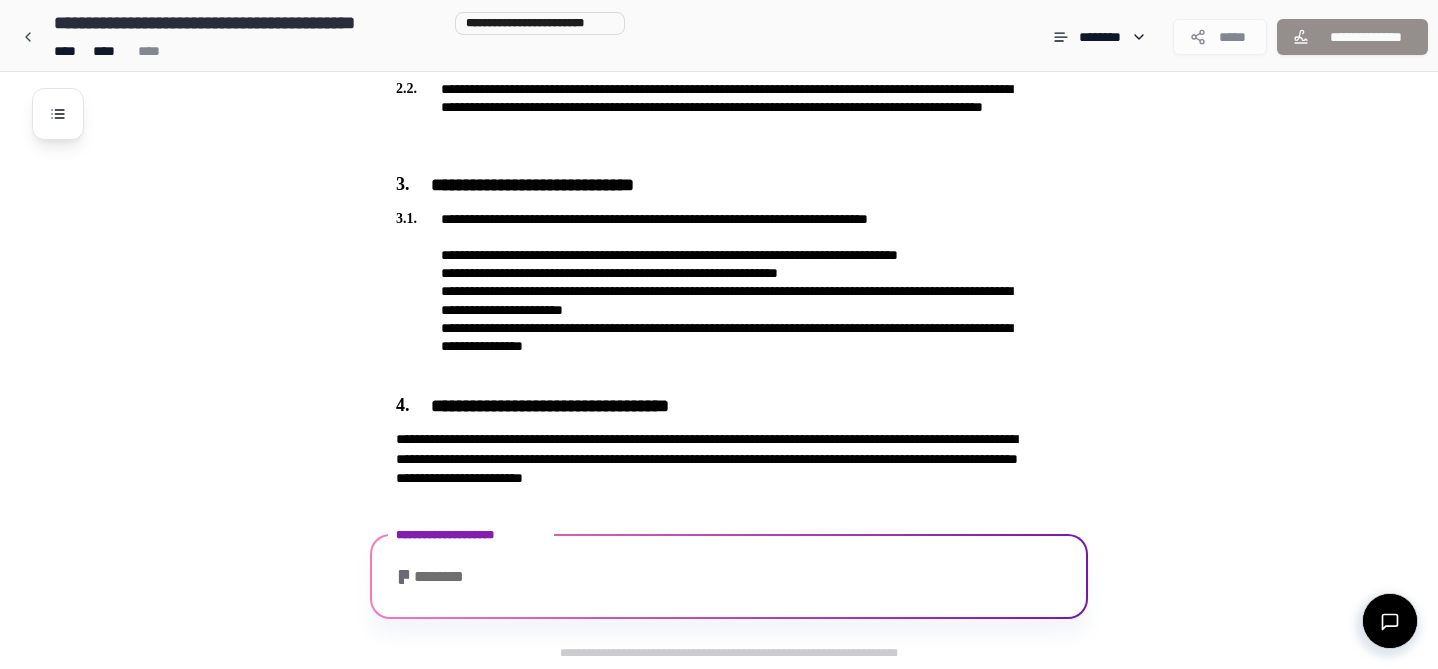 scroll, scrollTop: 889, scrollLeft: 0, axis: vertical 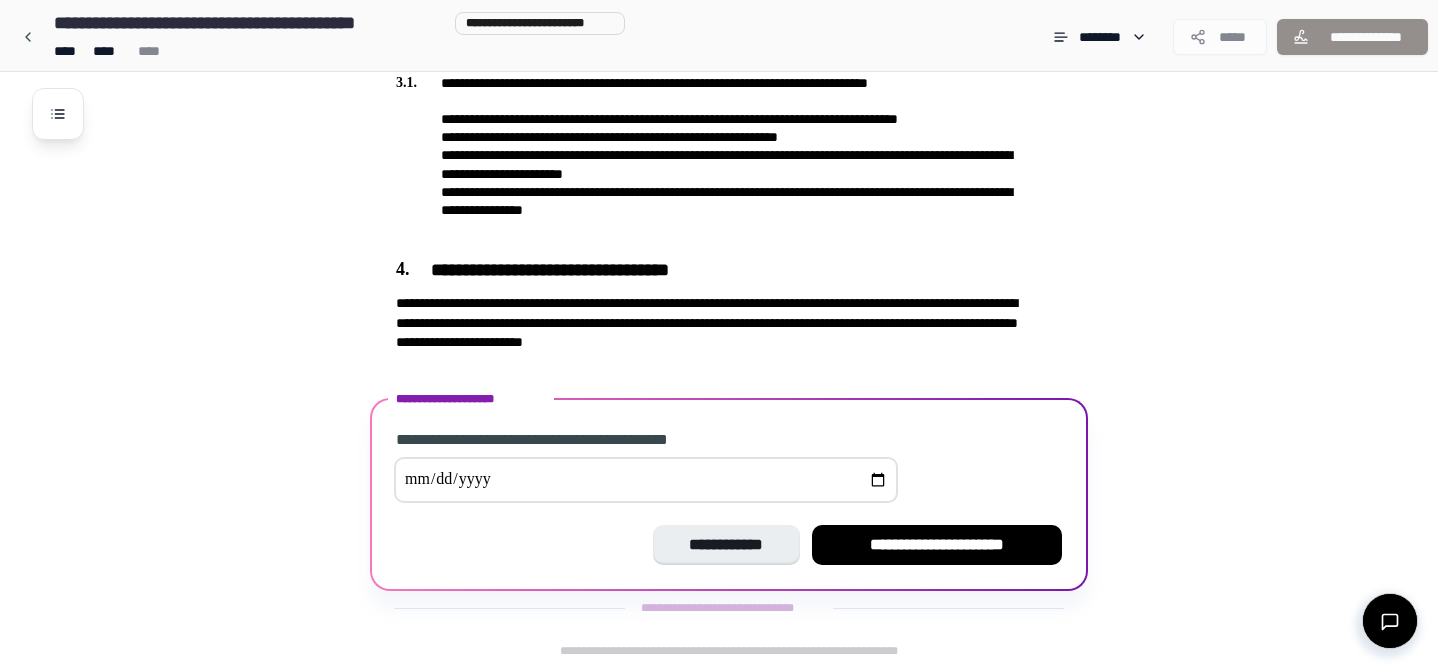 click at bounding box center [646, 480] 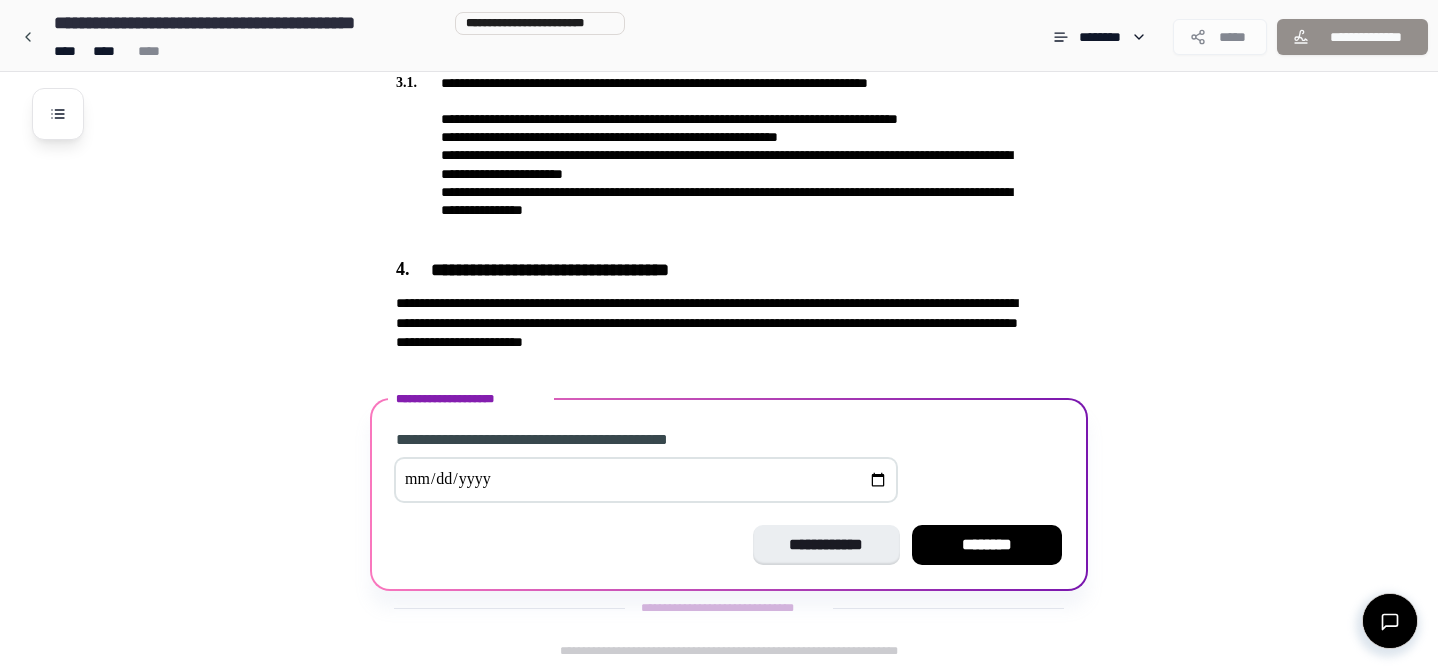 type on "**********" 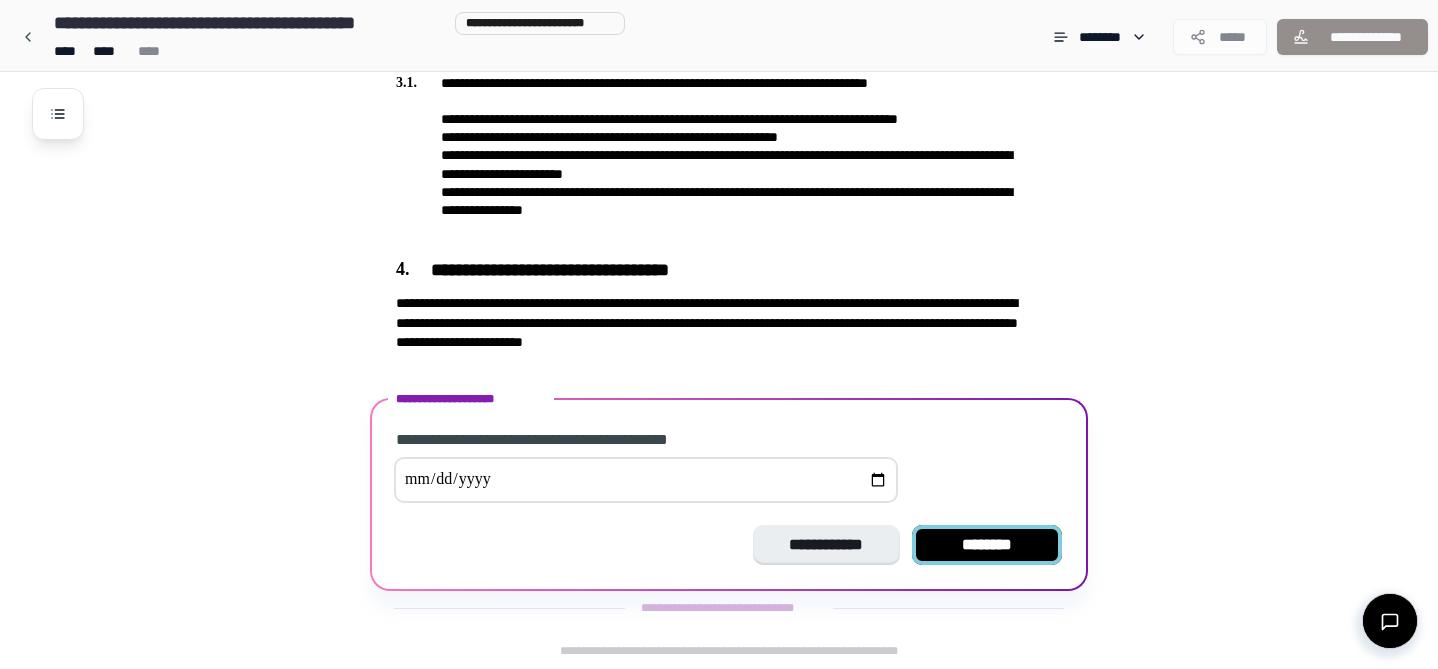 click on "********" at bounding box center (987, 545) 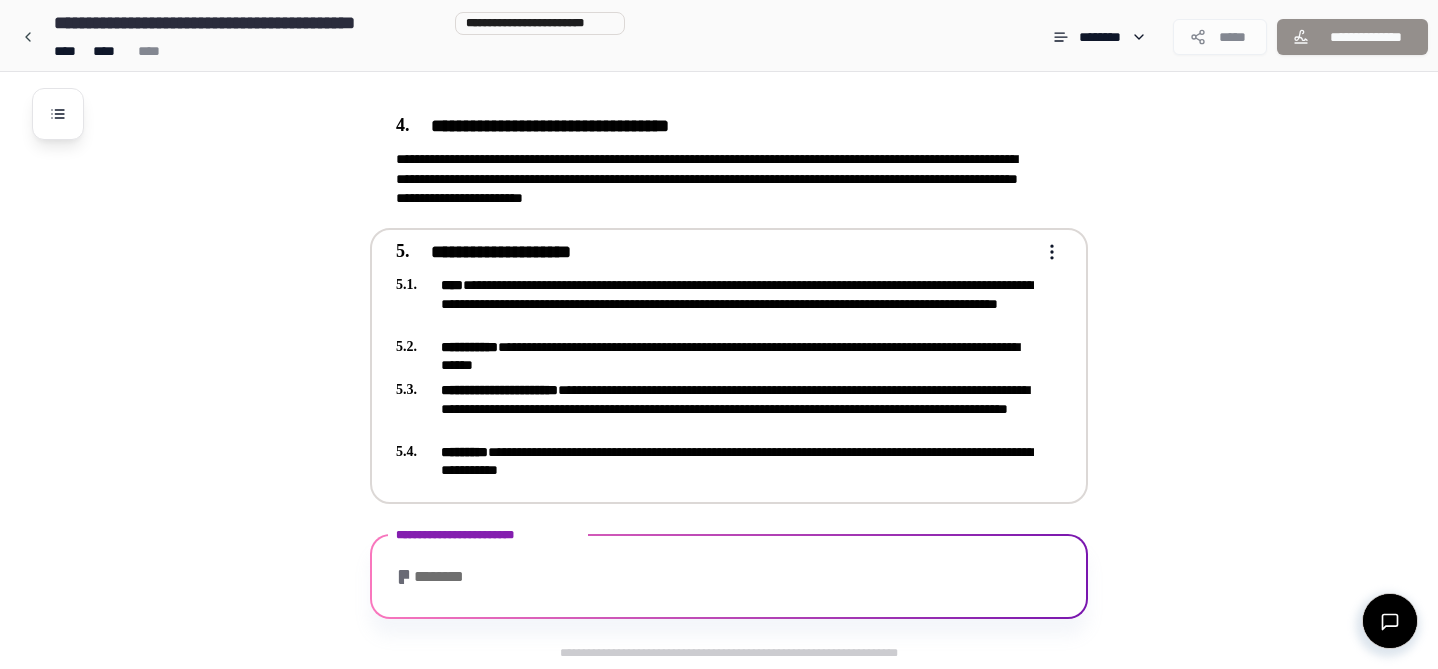 scroll, scrollTop: 1173, scrollLeft: 0, axis: vertical 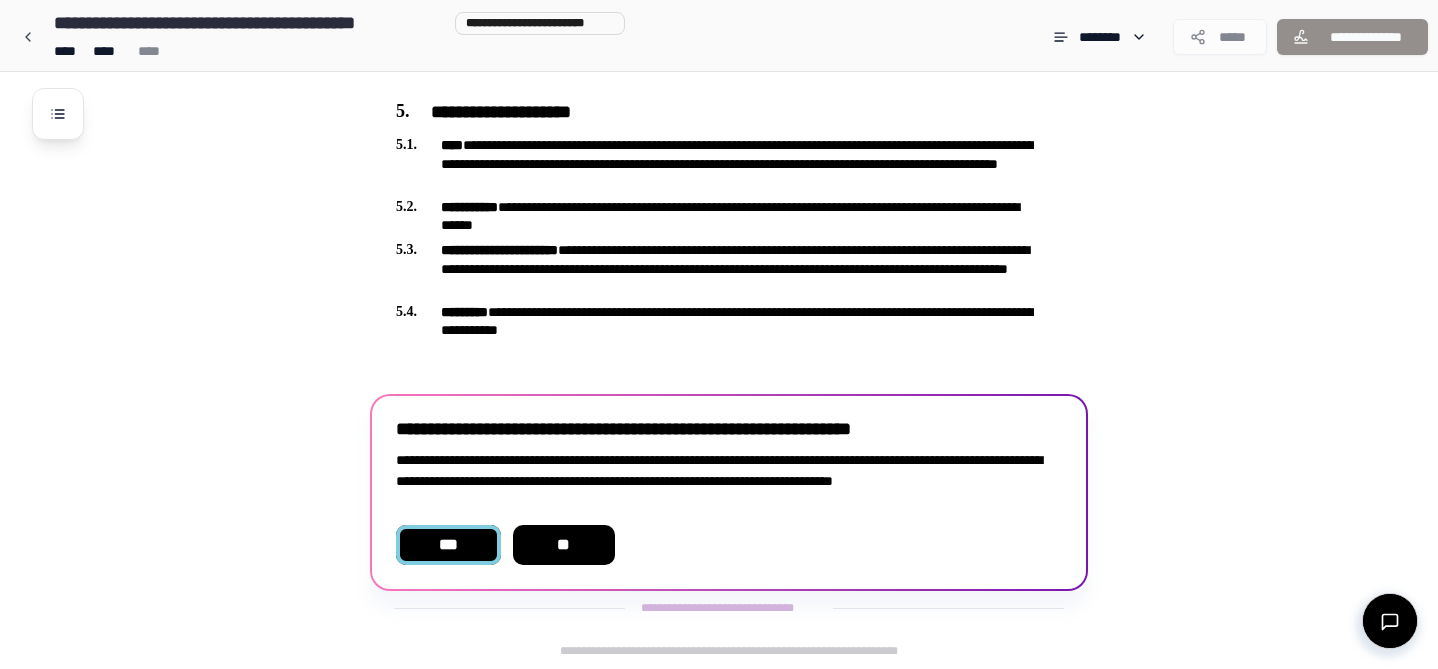 click on "***" at bounding box center [448, 545] 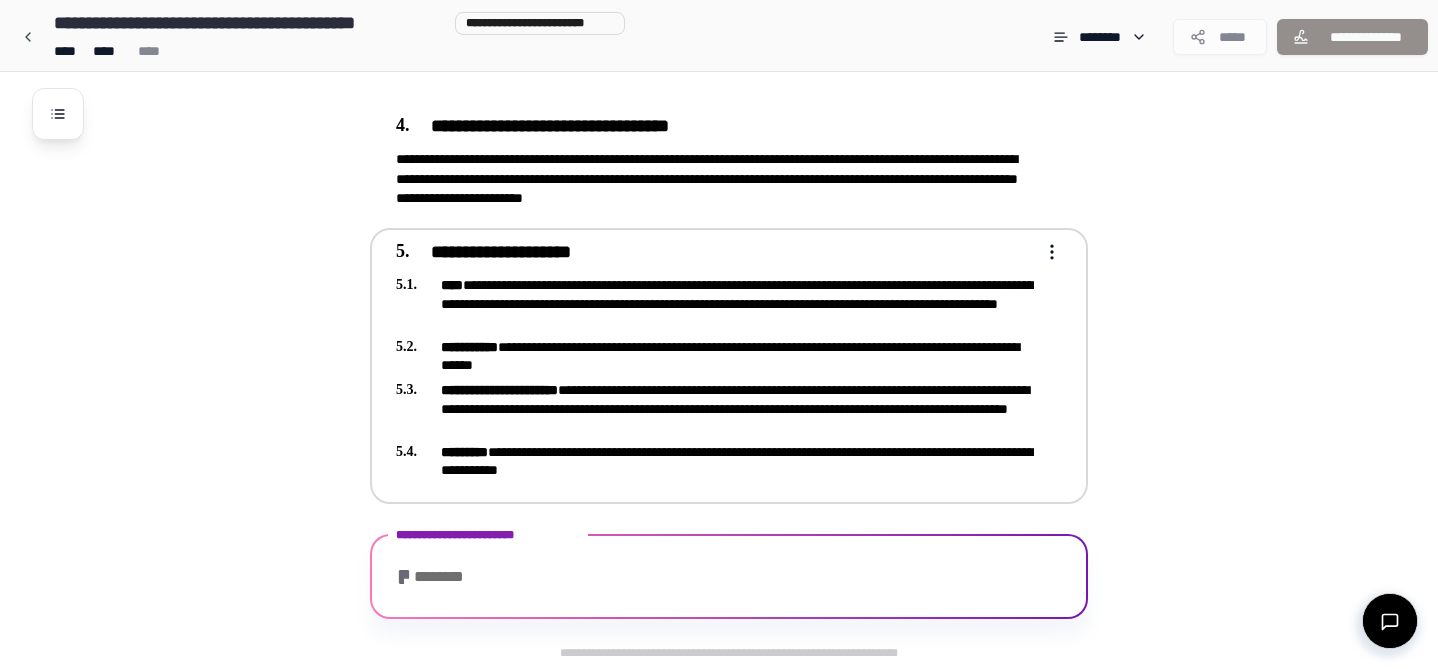 scroll, scrollTop: 1196, scrollLeft: 0, axis: vertical 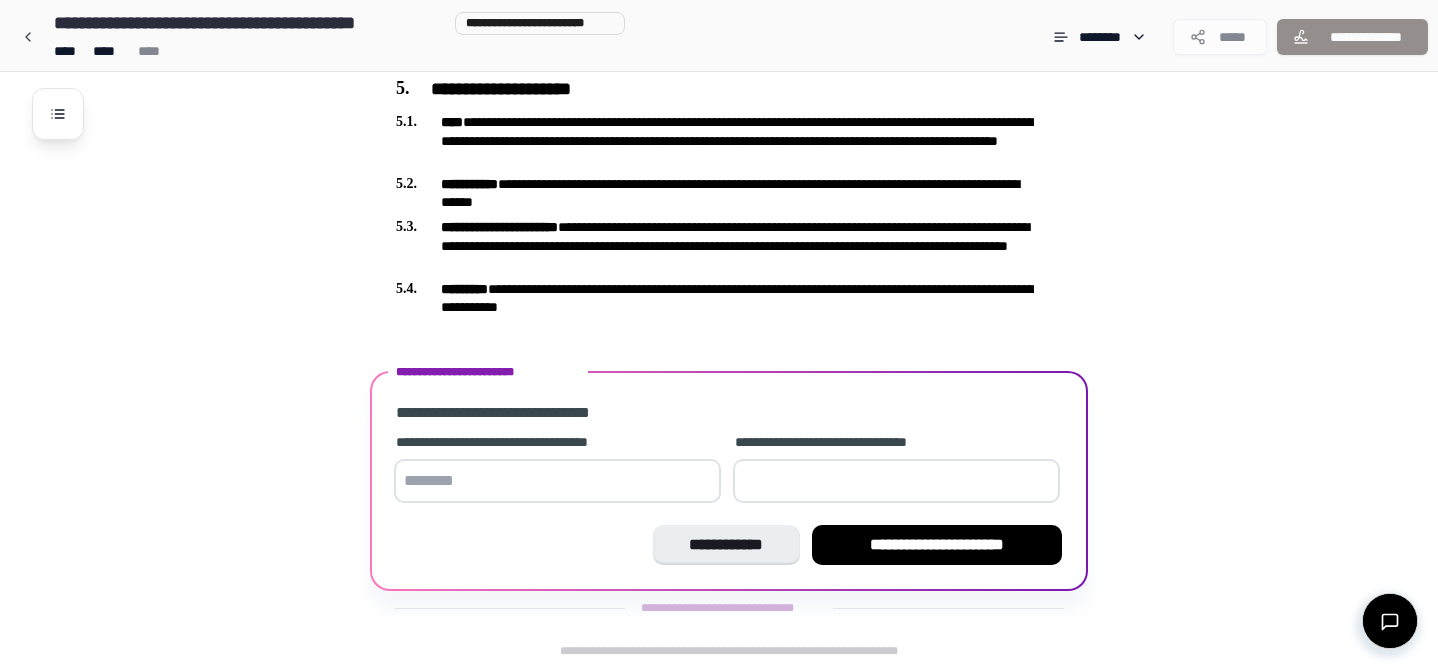 click at bounding box center (557, 481) 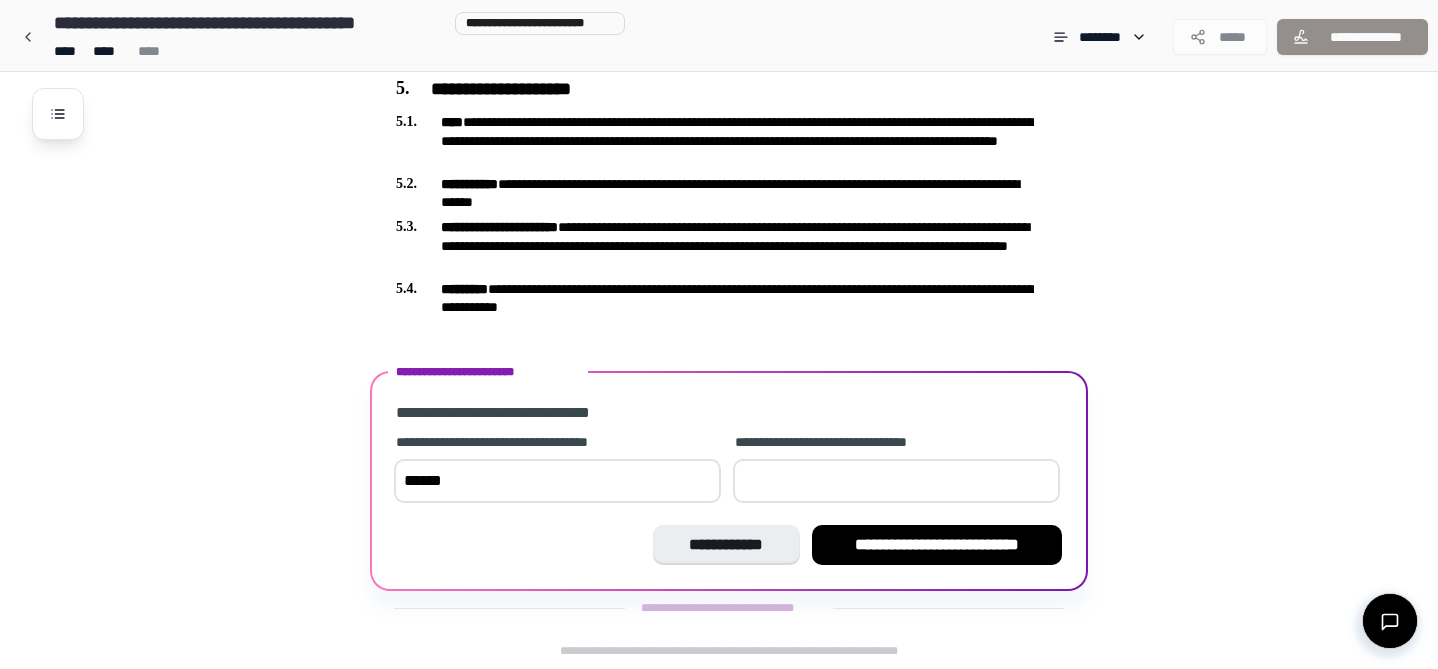 type on "******" 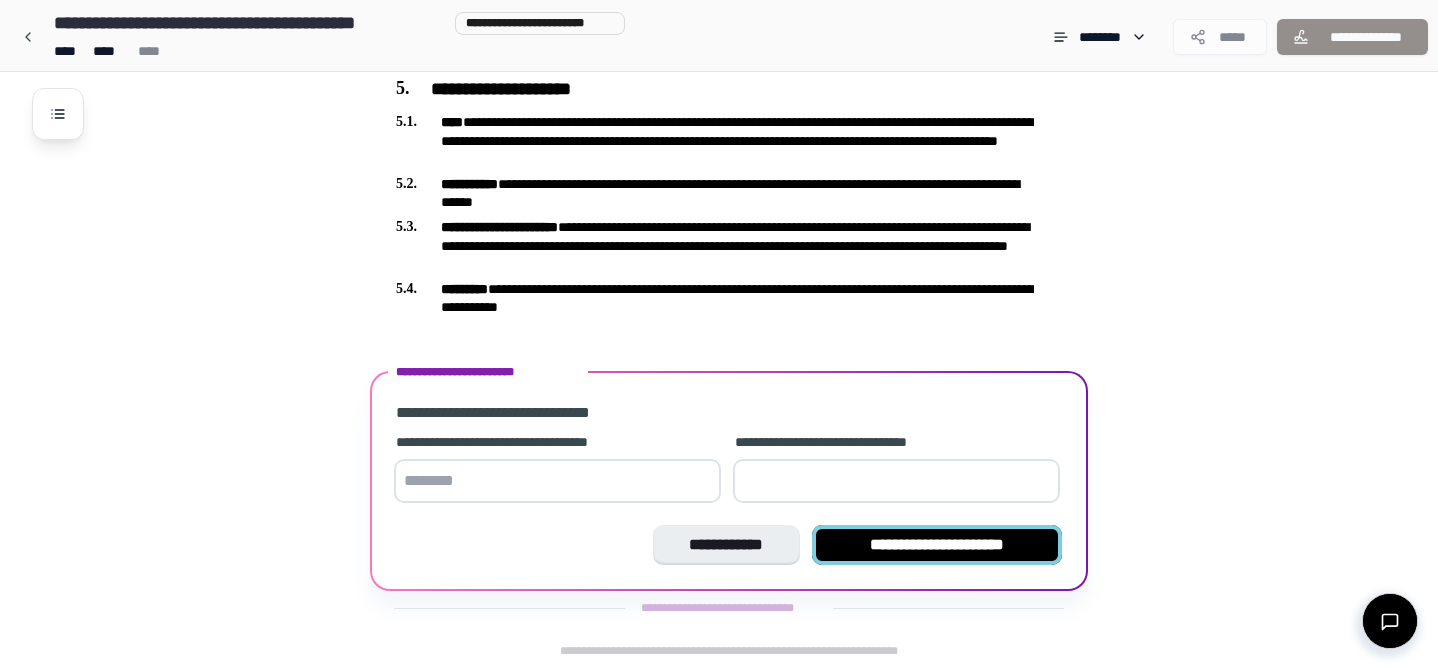 type 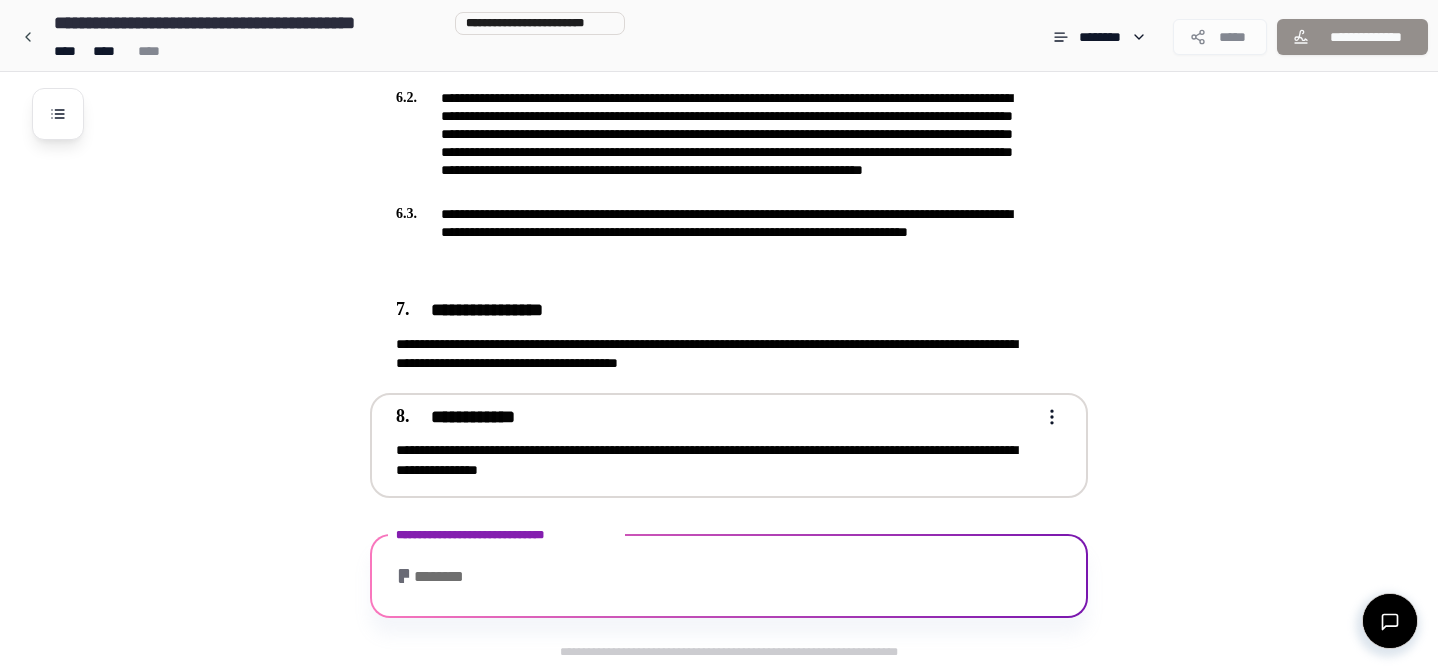 scroll, scrollTop: 1778, scrollLeft: 0, axis: vertical 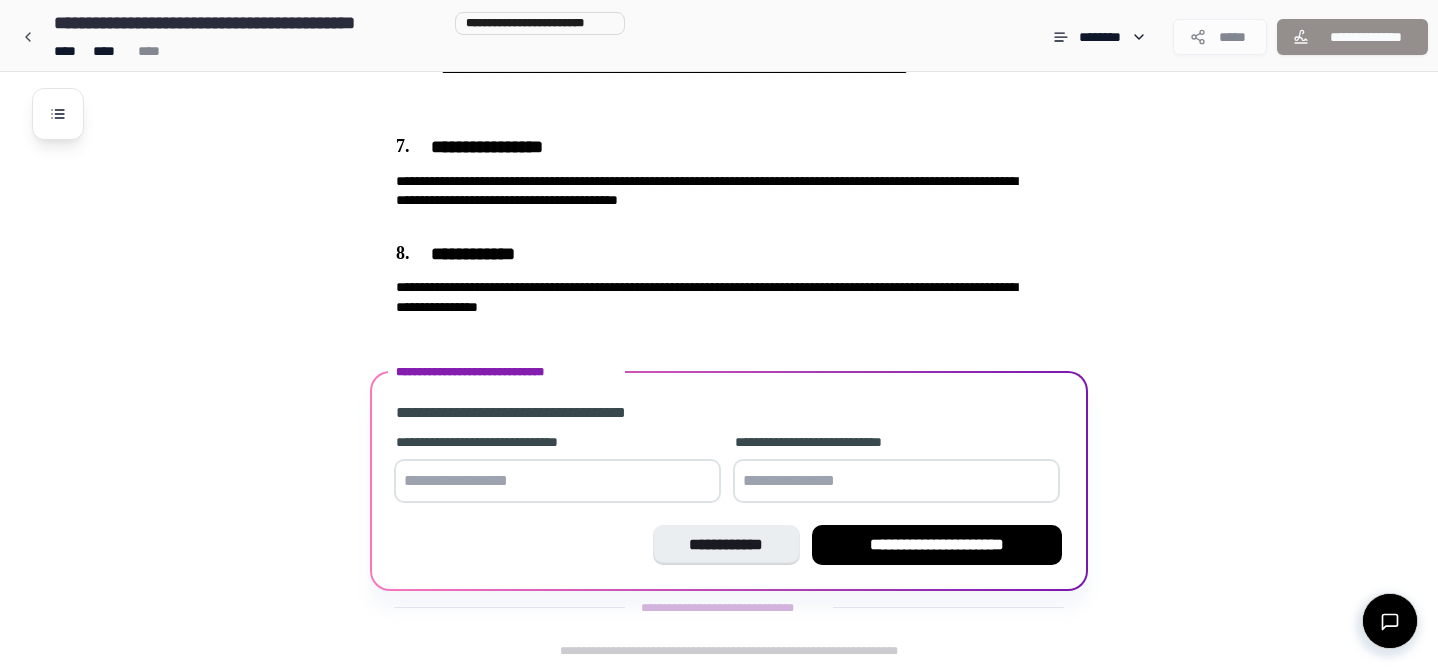 click at bounding box center (557, 481) 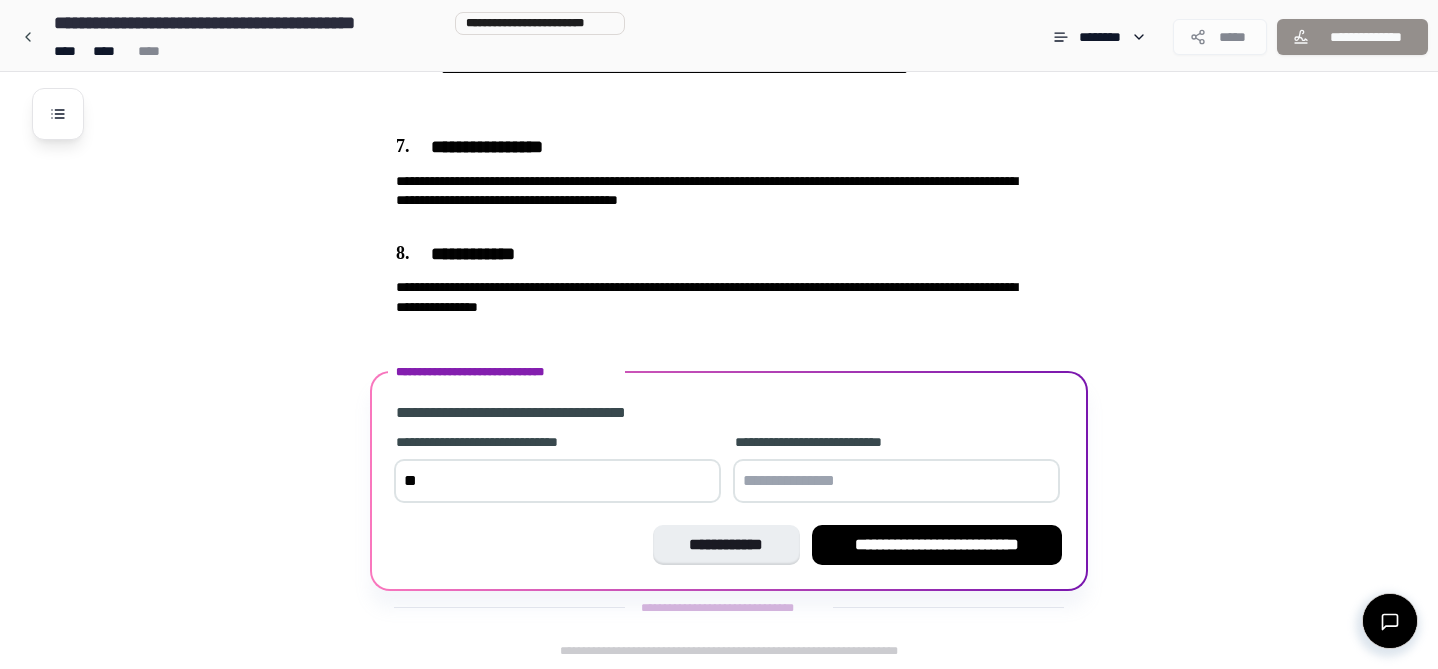 type on "*" 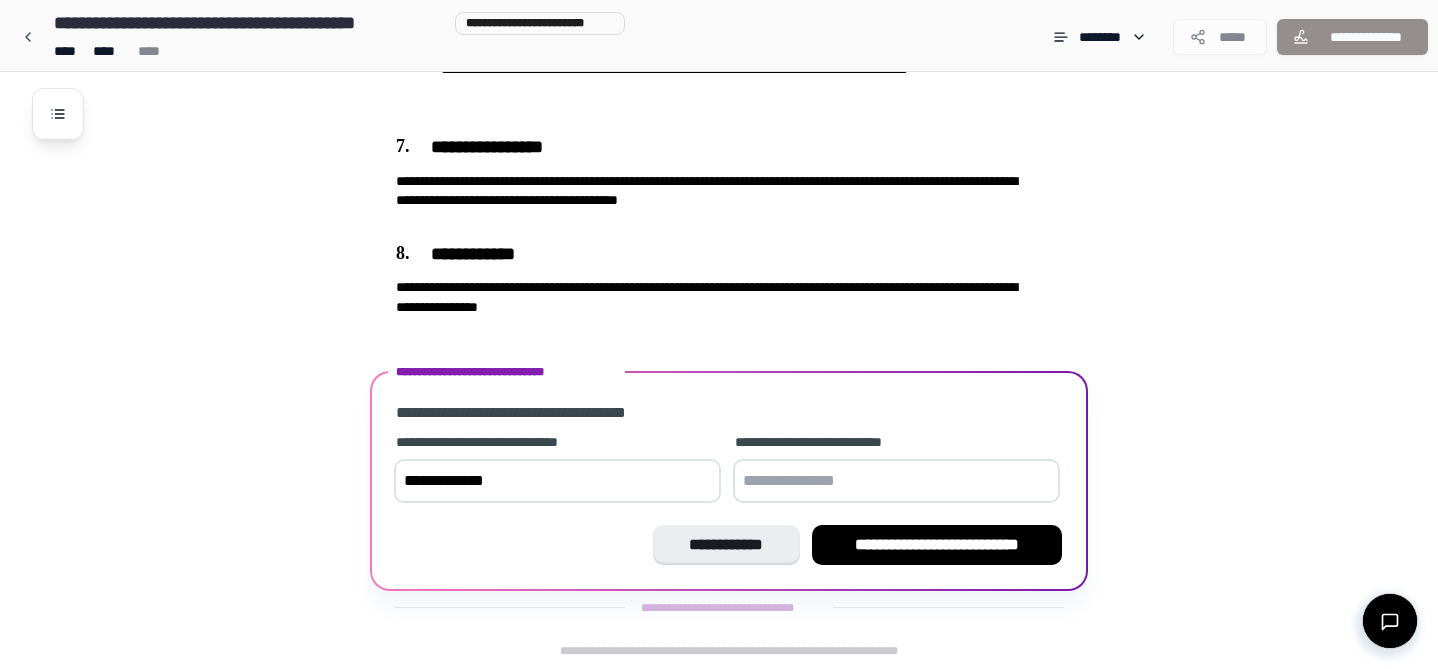 type on "**********" 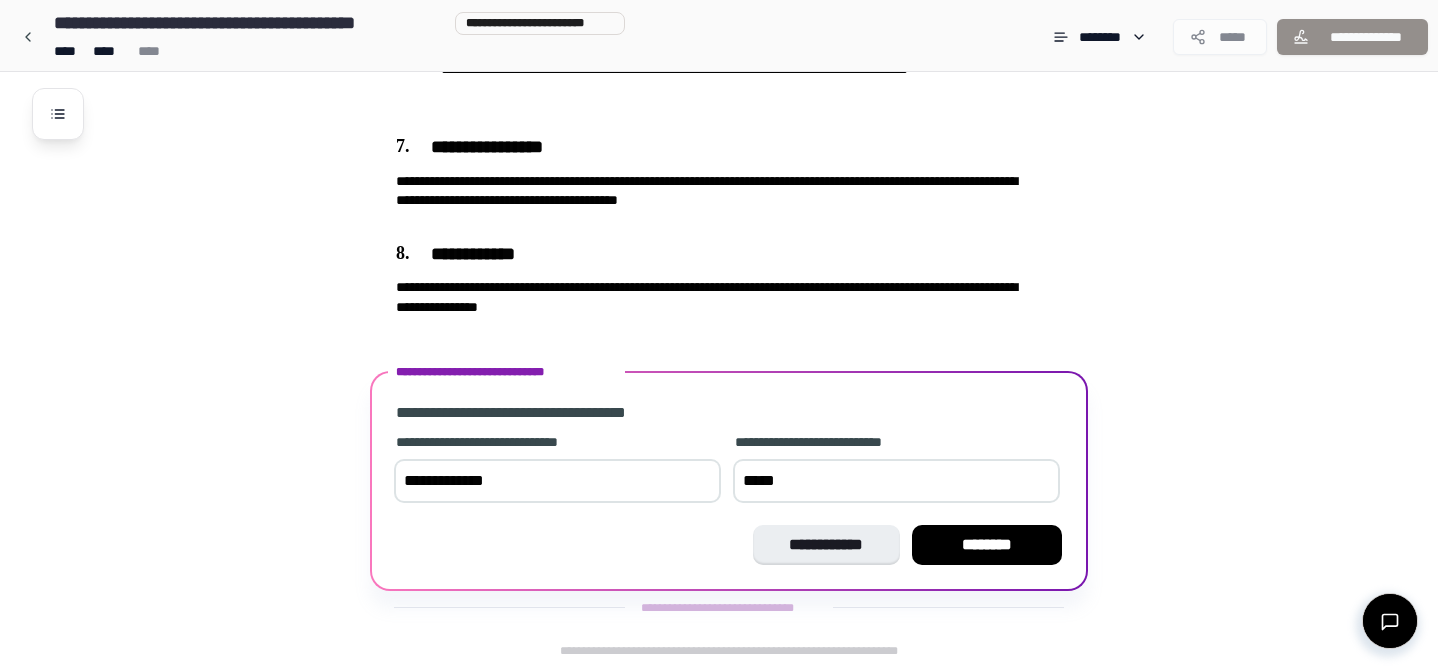 type on "*****" 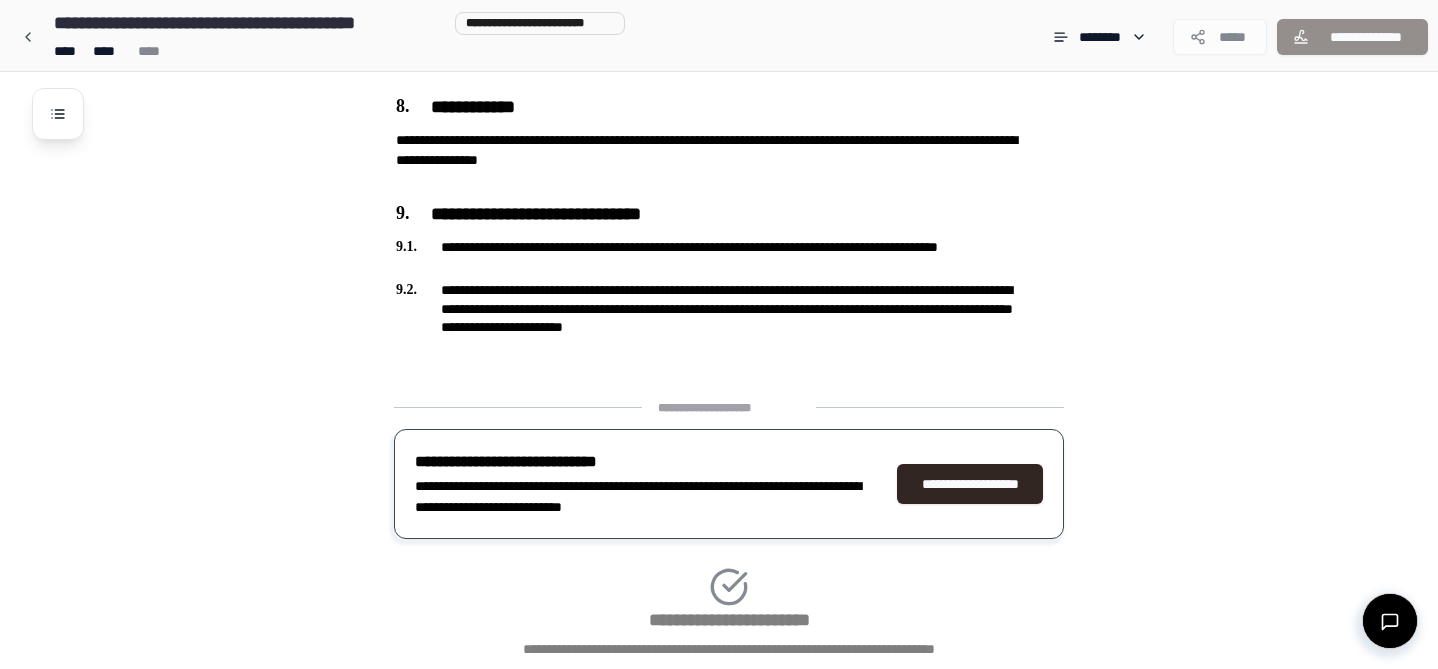 scroll, scrollTop: 2059, scrollLeft: 0, axis: vertical 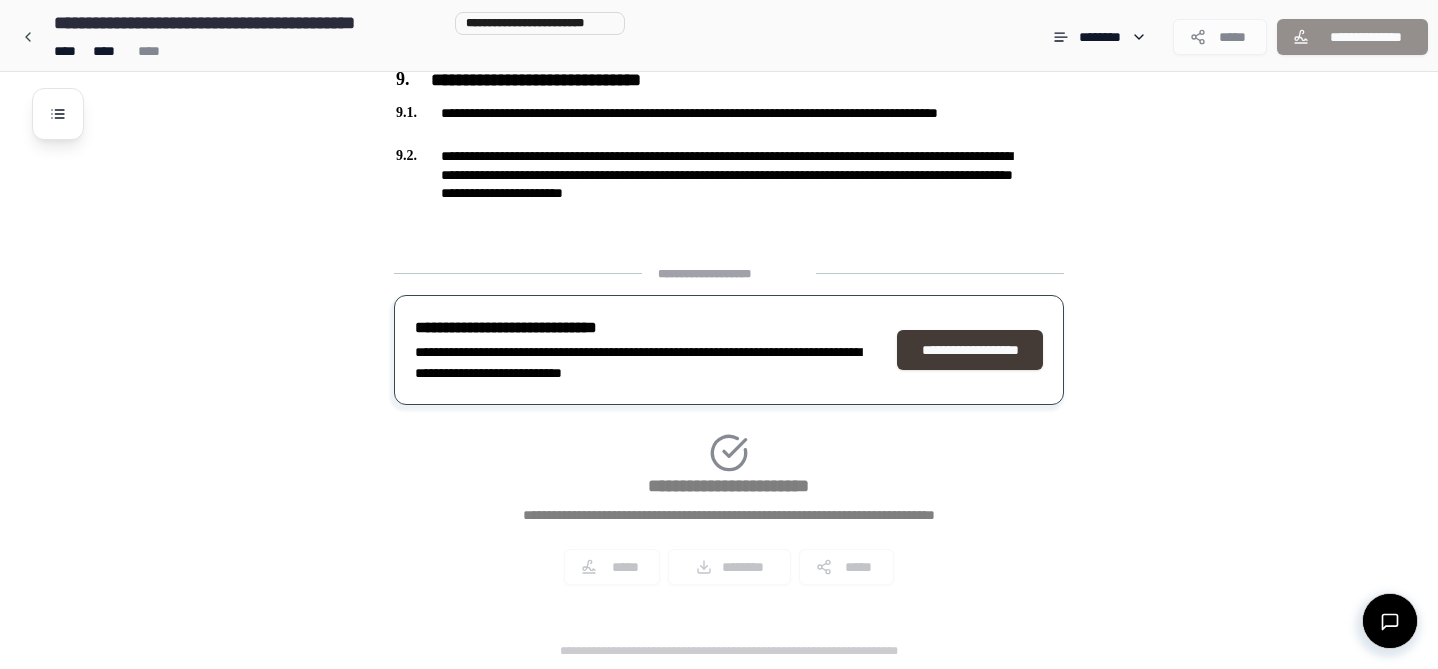 click on "**********" at bounding box center [970, 350] 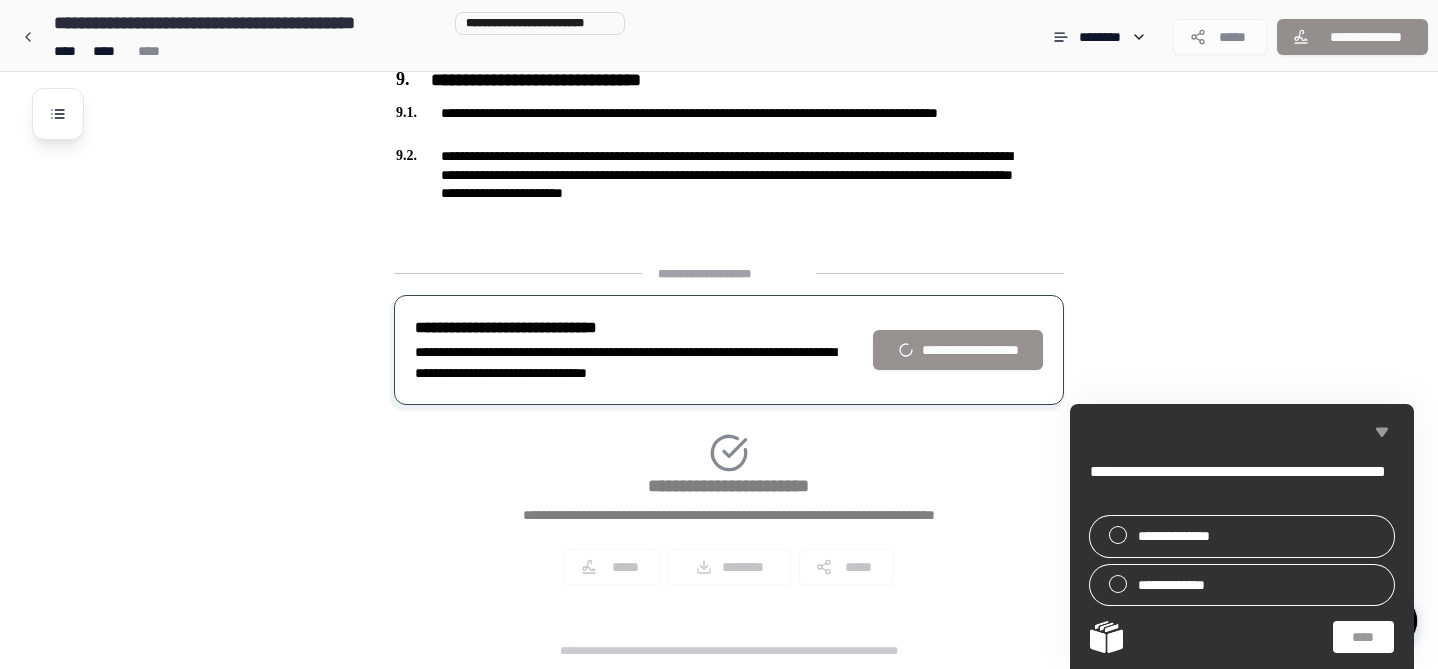 click 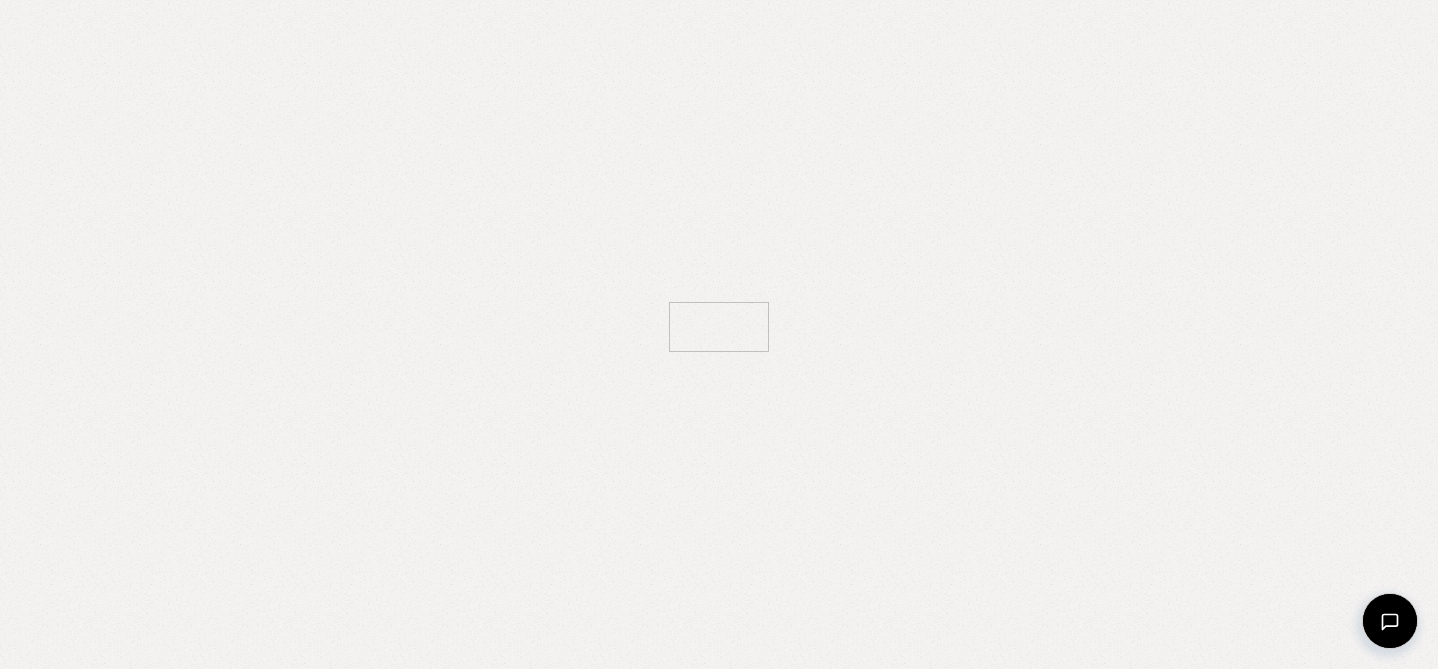 scroll, scrollTop: 0, scrollLeft: 0, axis: both 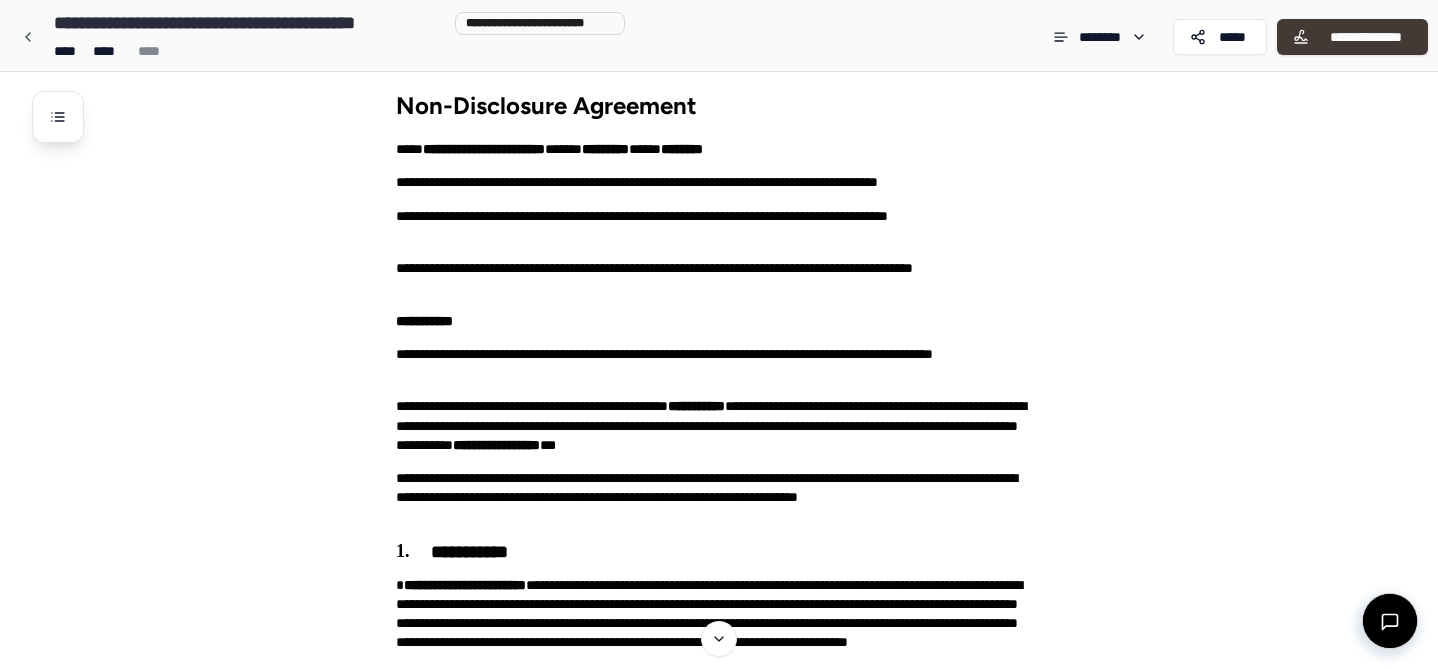 click on "**********" at bounding box center (1352, 37) 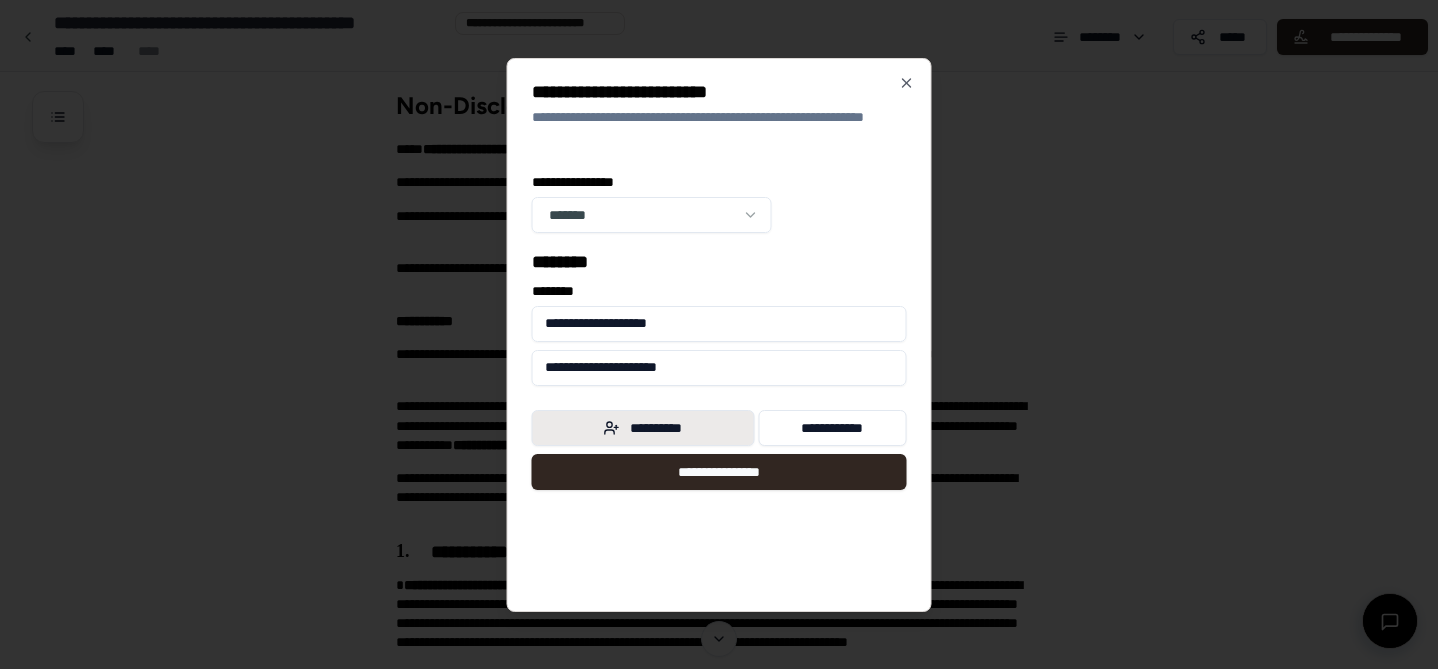 click on "**********" at bounding box center [643, 428] 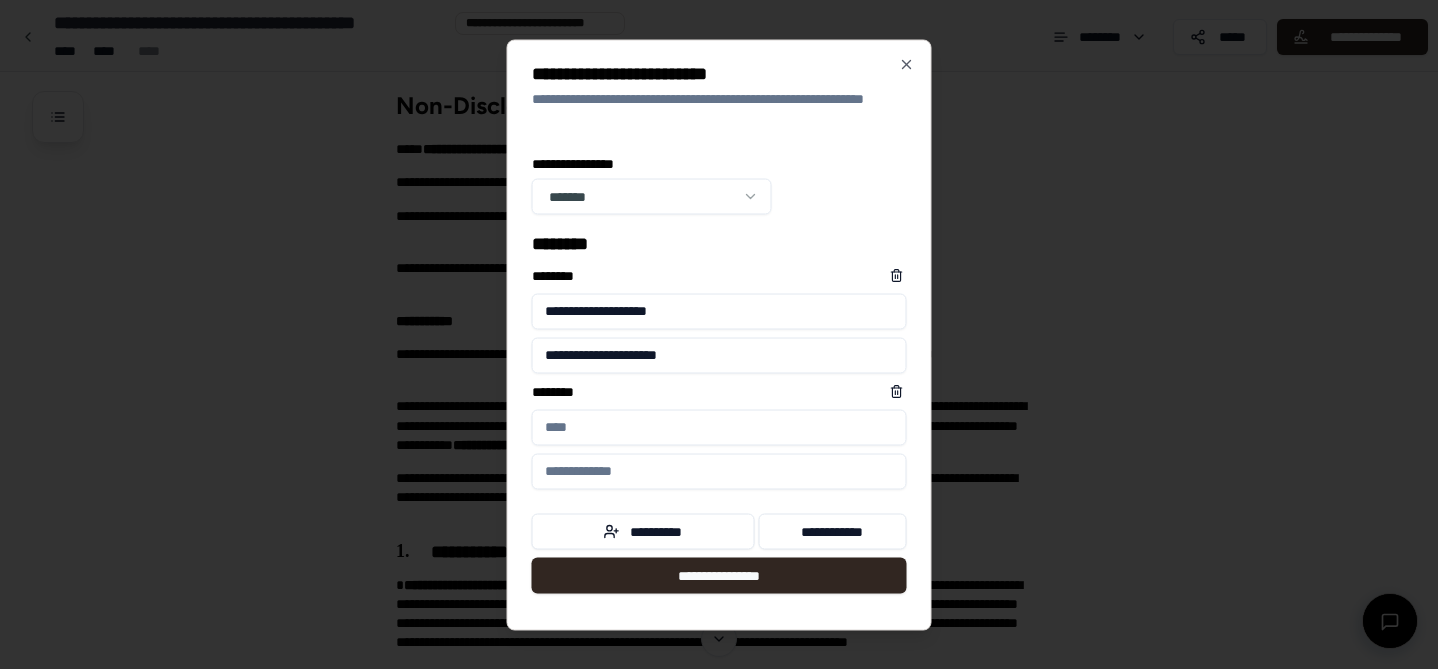 click on "******   *" at bounding box center (719, 427) 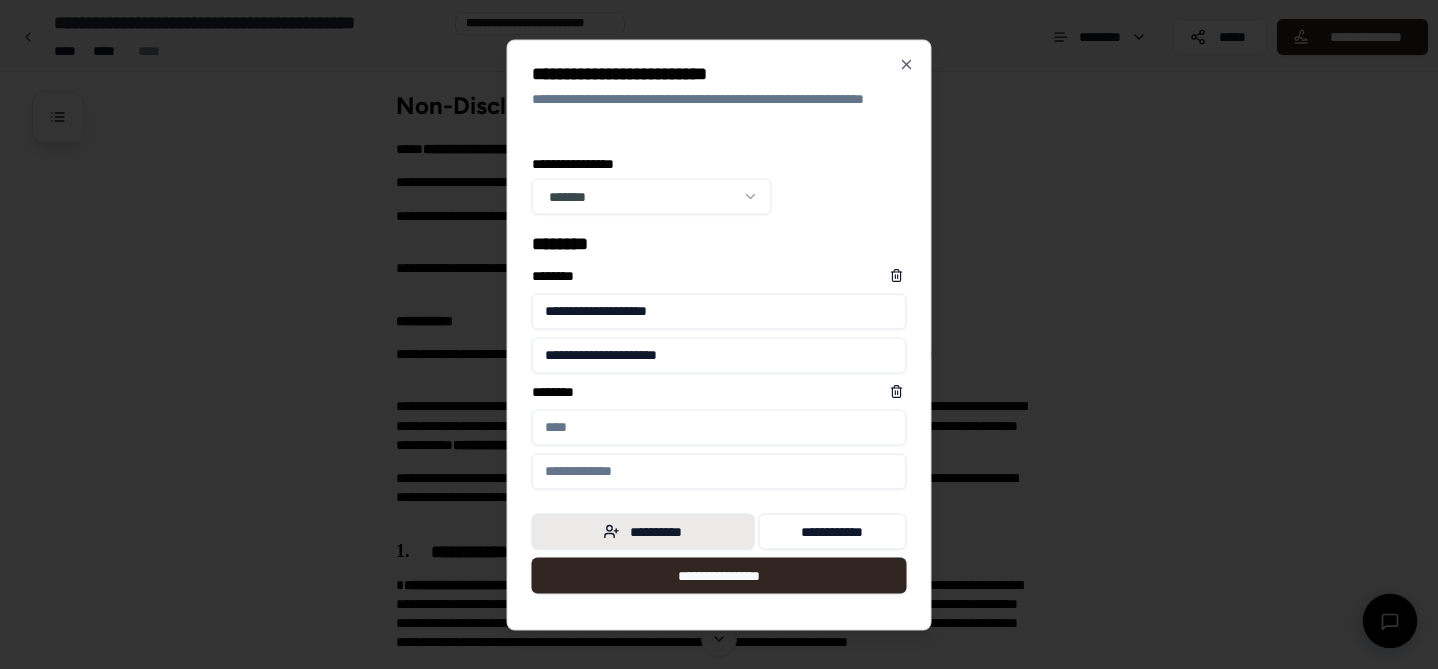 click on "**********" at bounding box center [643, 531] 